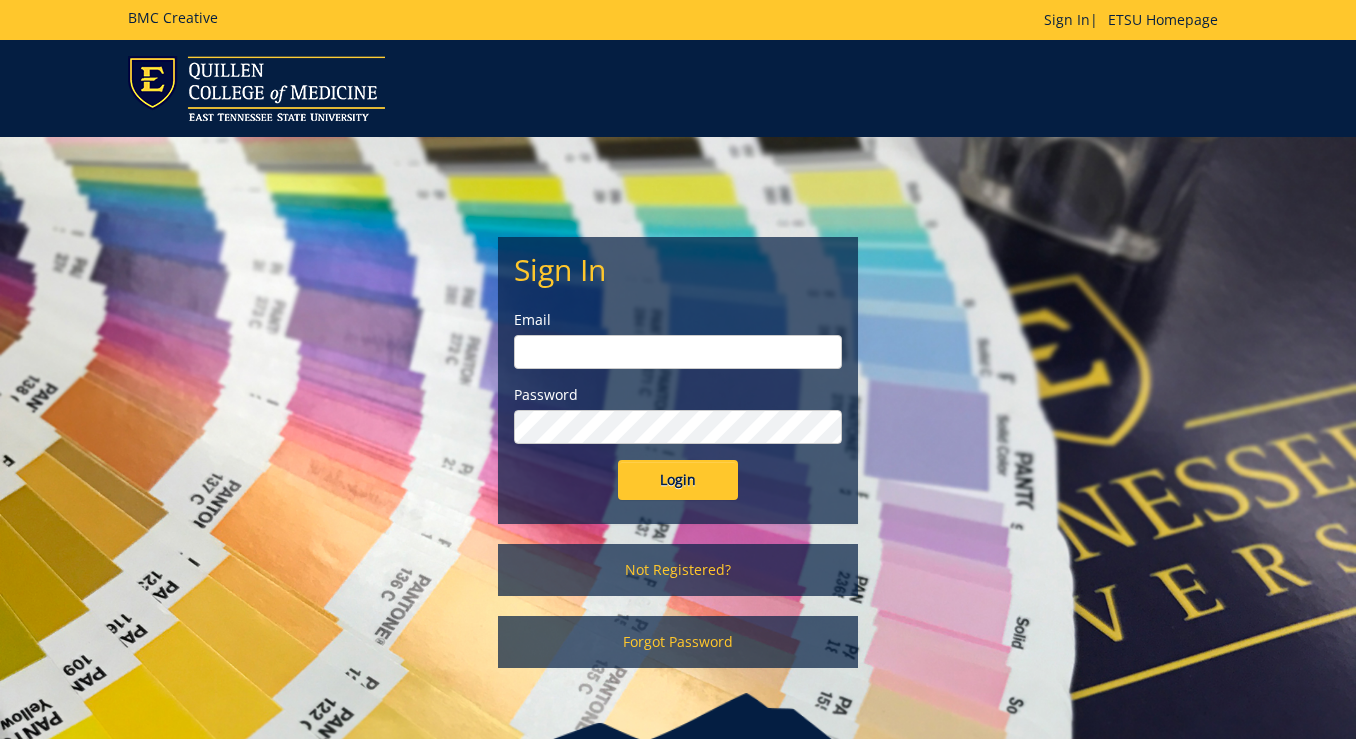 scroll, scrollTop: 0, scrollLeft: 0, axis: both 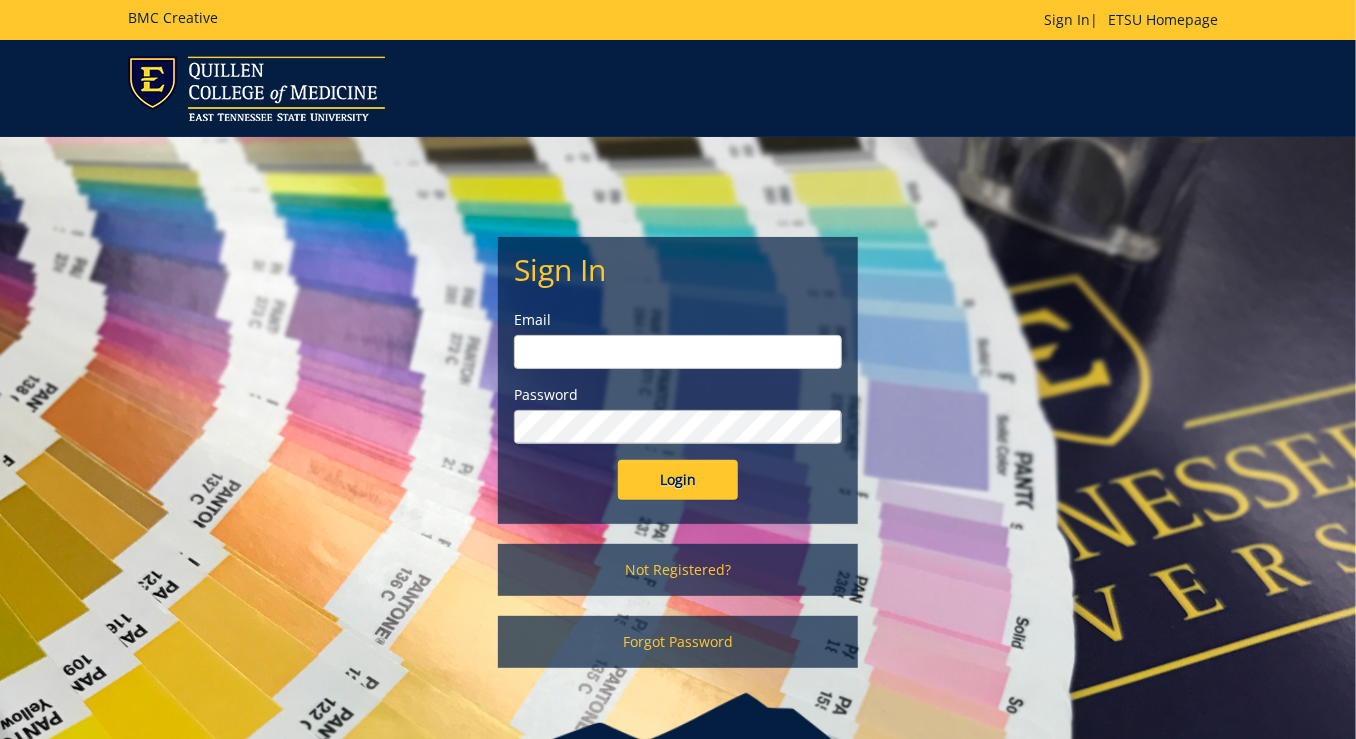 type on "lyonssk@etsu.edu" 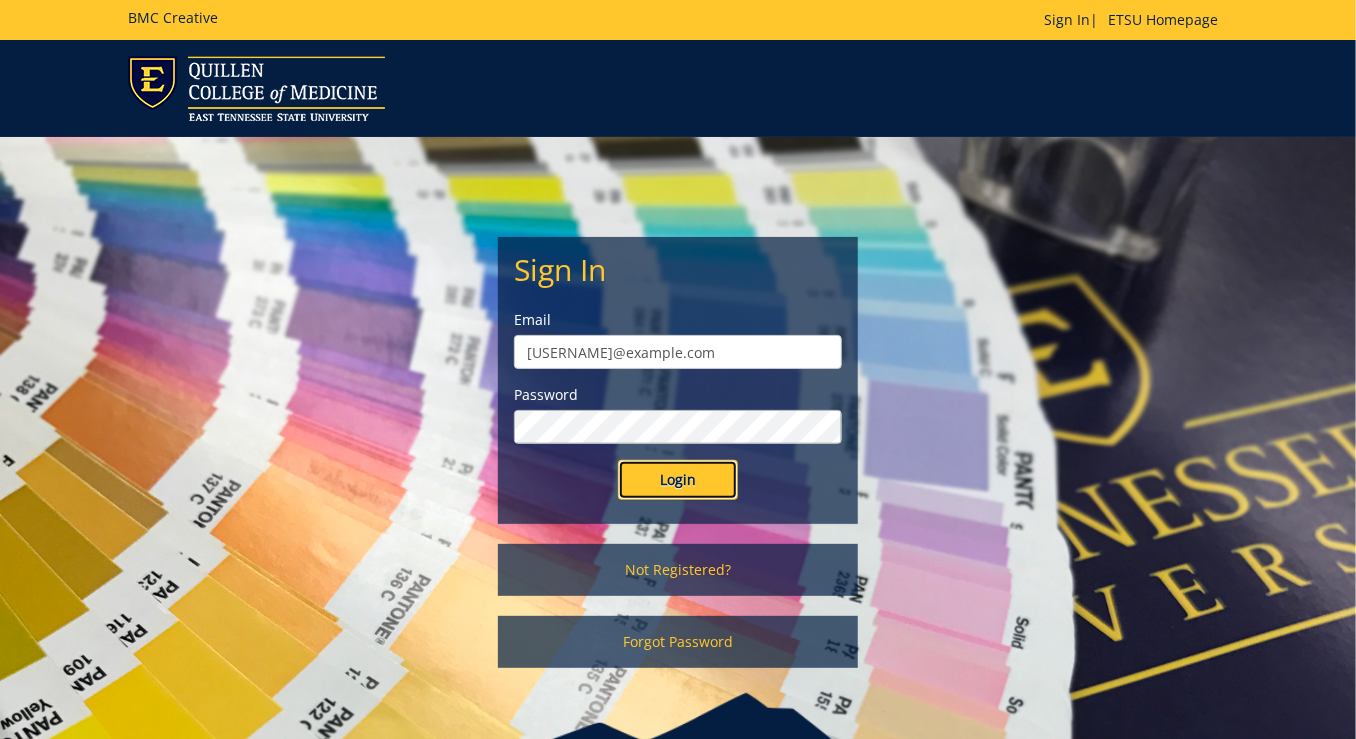 click on "Login" at bounding box center (678, 480) 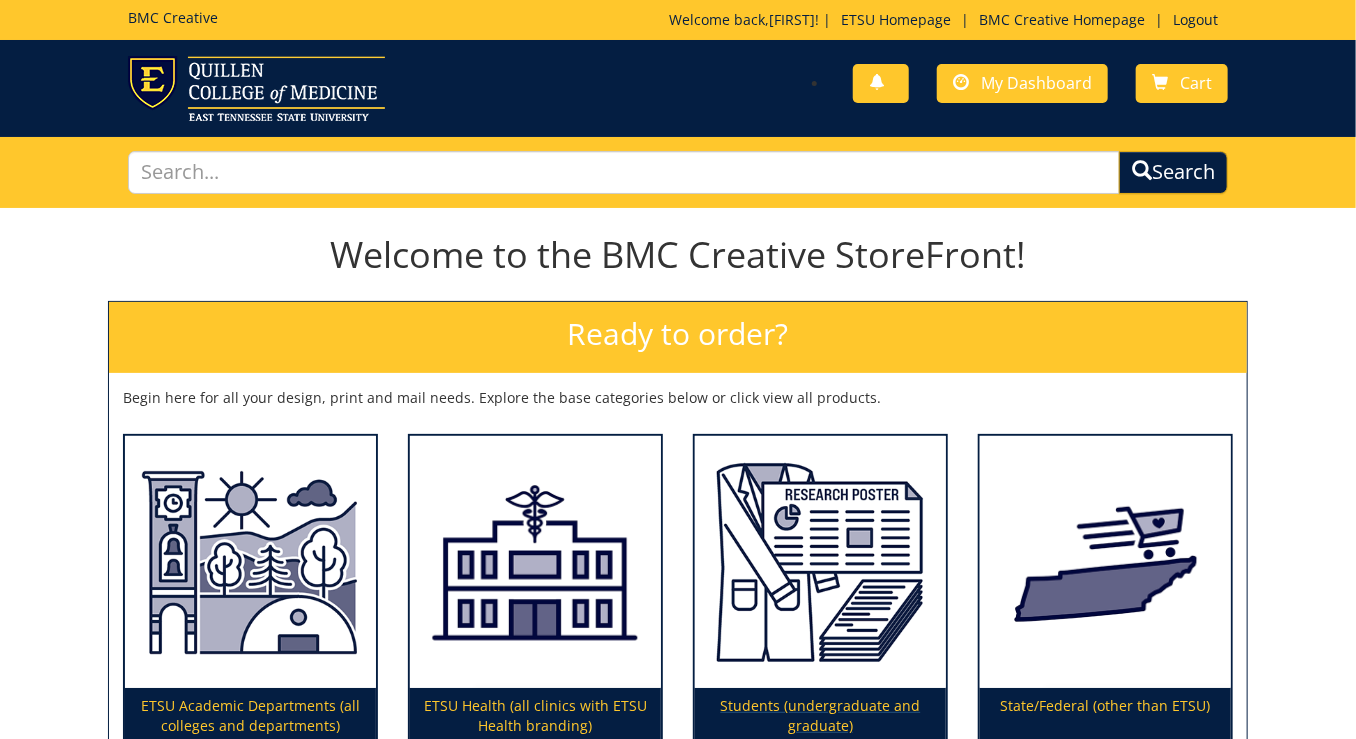 scroll, scrollTop: 276, scrollLeft: 0, axis: vertical 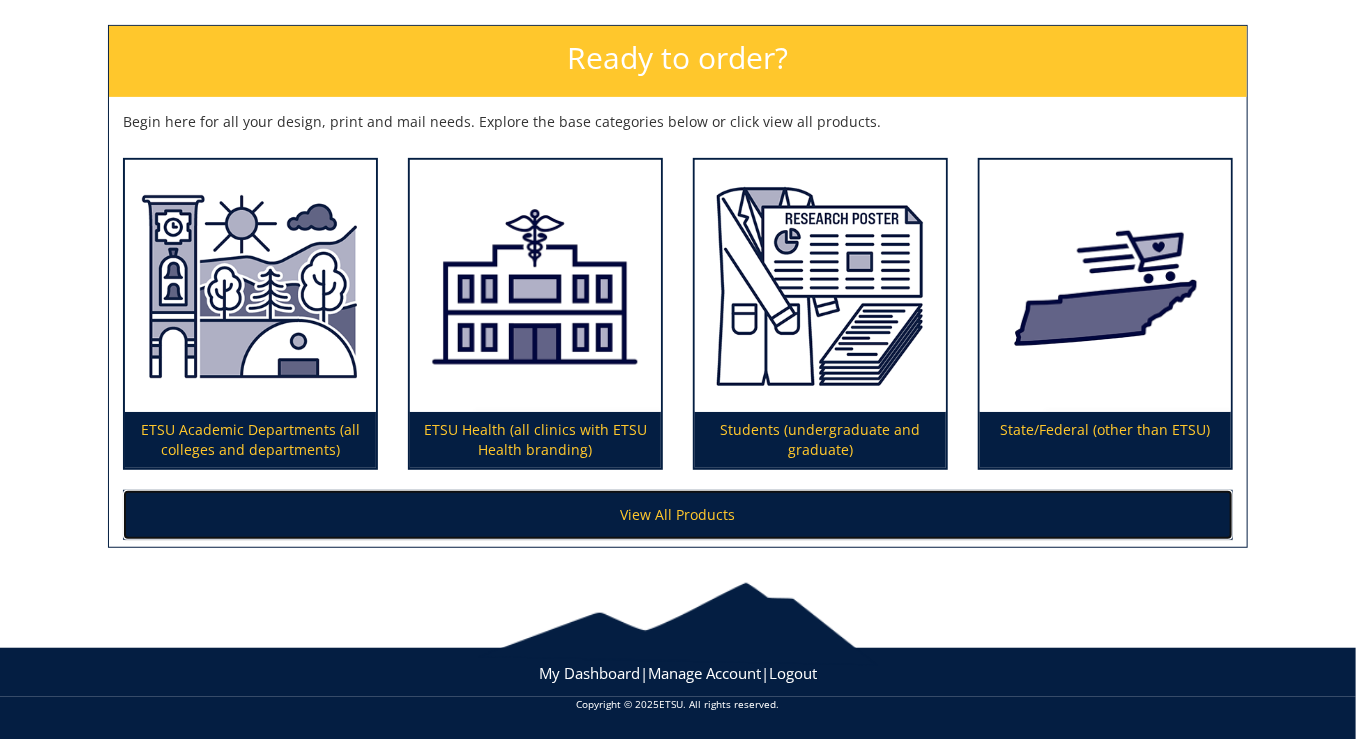 click on "View All Products" at bounding box center (678, 515) 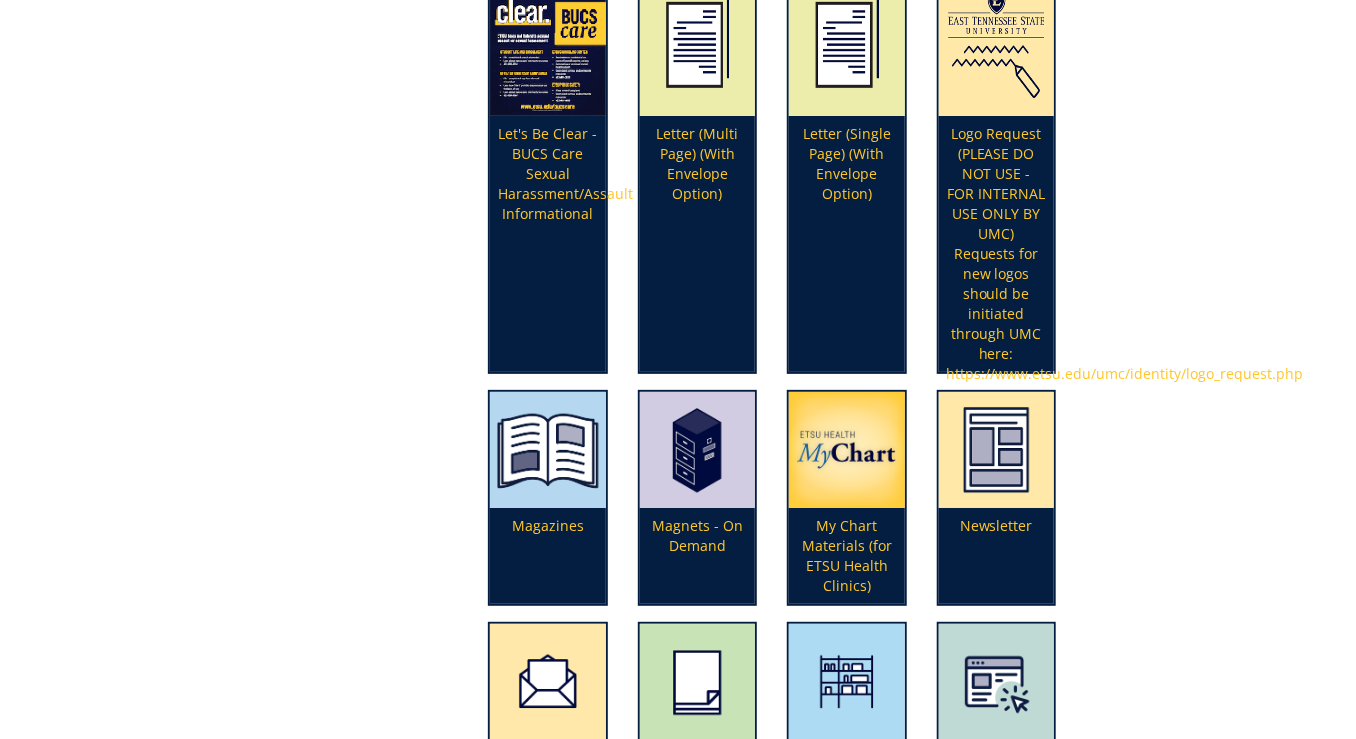 scroll, scrollTop: 3600, scrollLeft: 0, axis: vertical 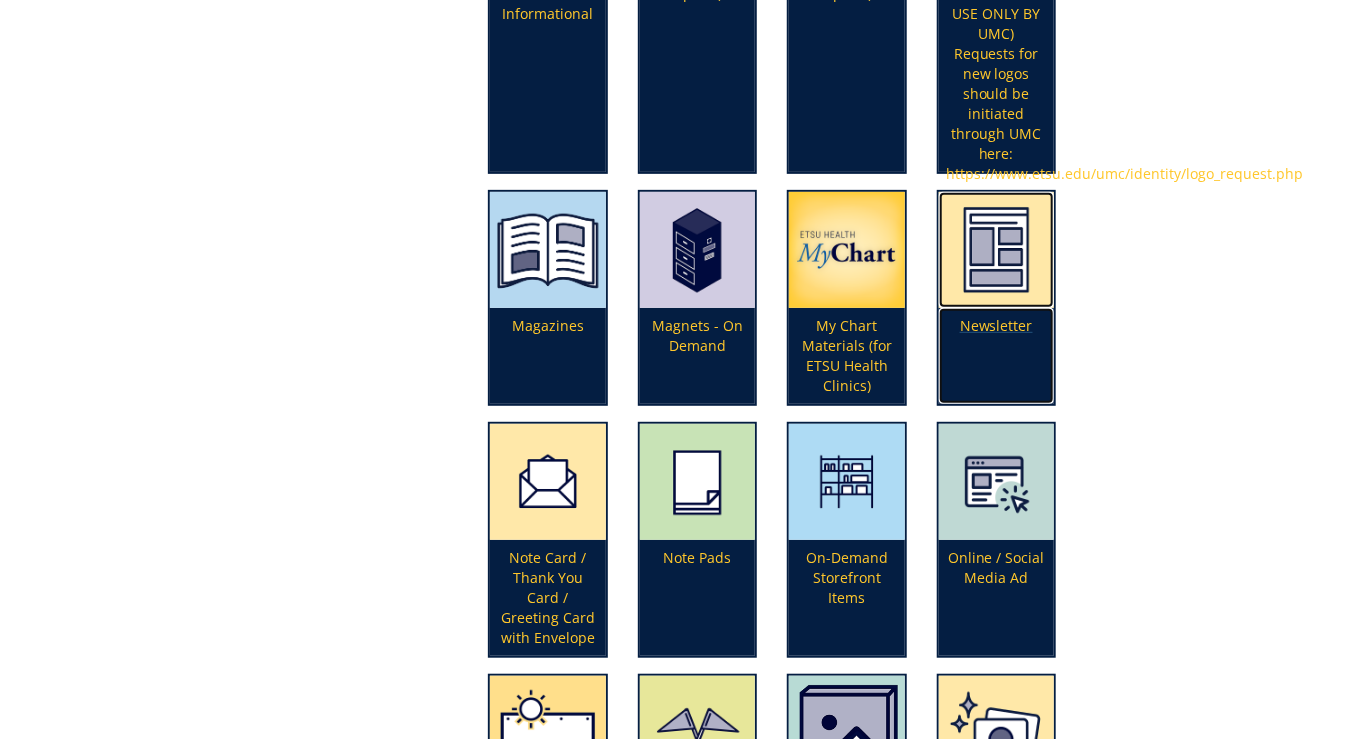 click on "Newsletter" at bounding box center (996, 356) 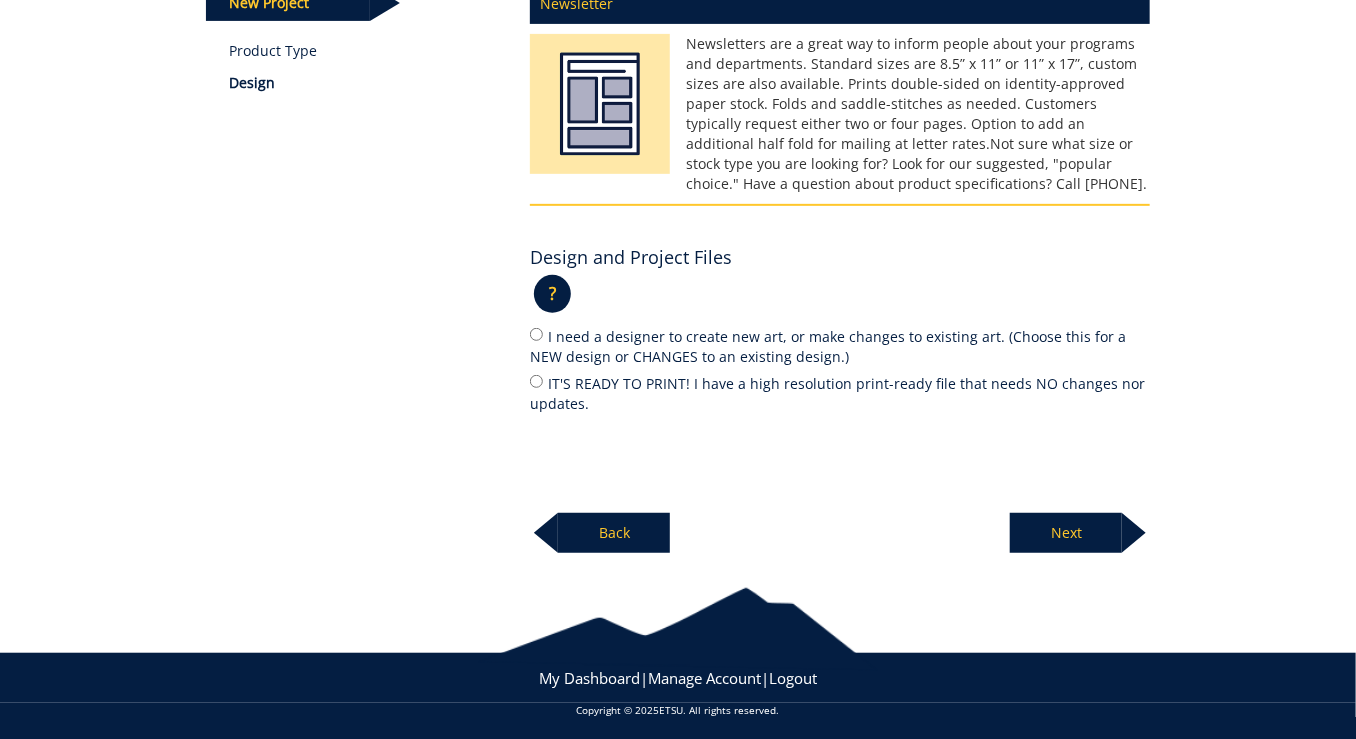 scroll, scrollTop: 0, scrollLeft: 0, axis: both 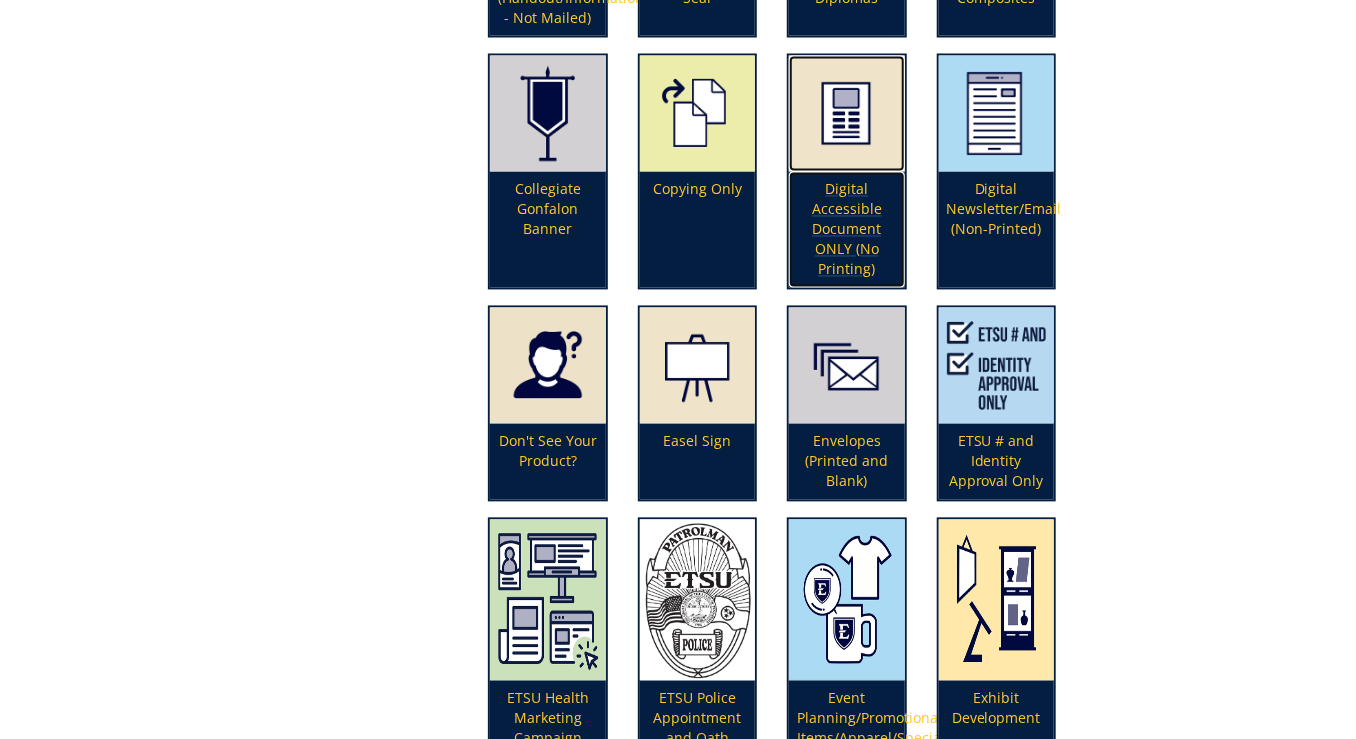 click on "Digital Accessible Document ONLY (No Printing)" at bounding box center (846, 230) 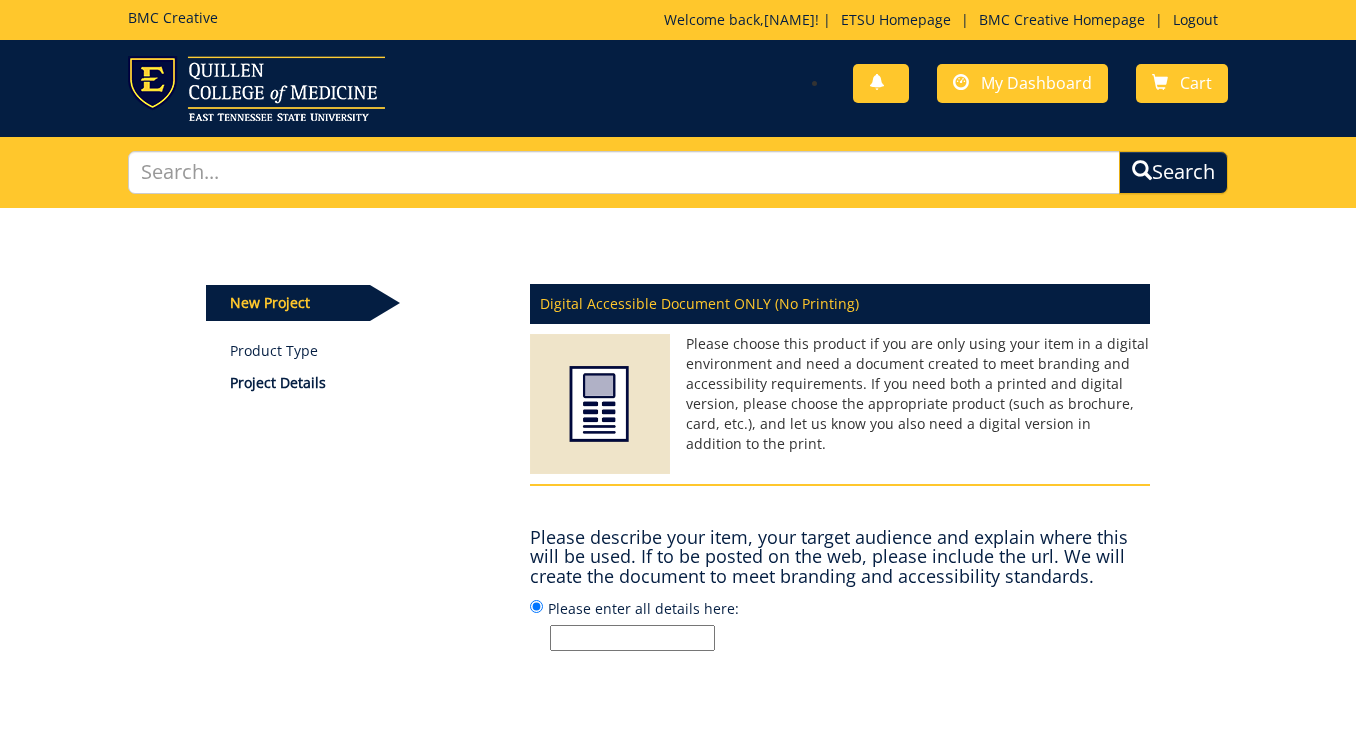 scroll, scrollTop: 0, scrollLeft: 0, axis: both 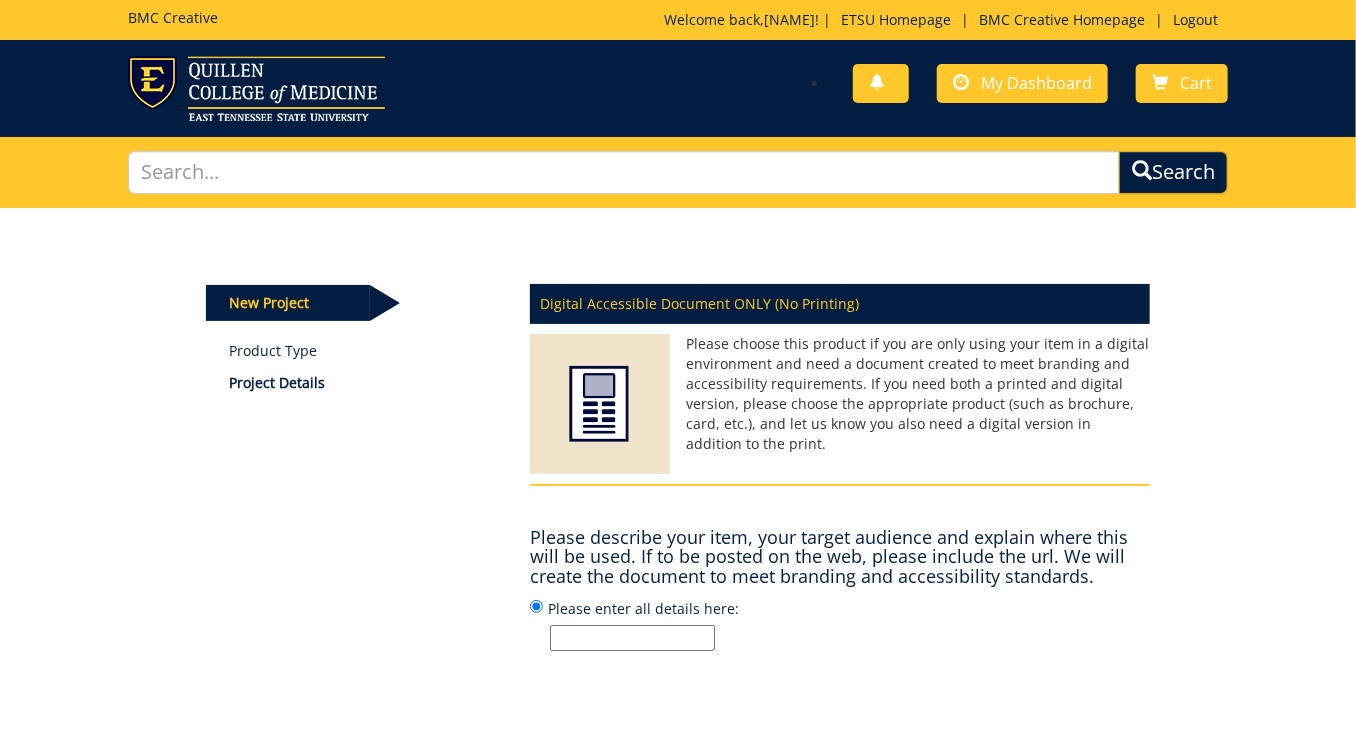 click on "Please enter all details here:" at bounding box center (632, 638) 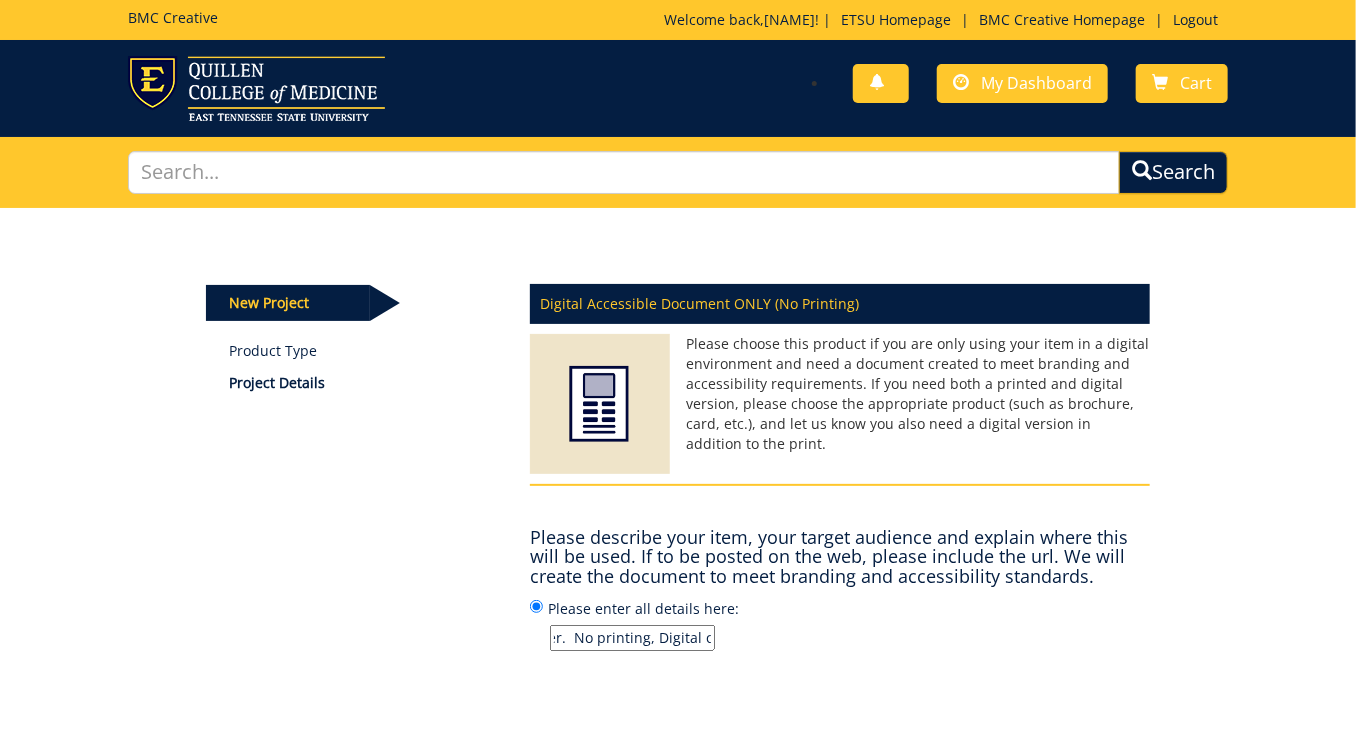 scroll, scrollTop: 0, scrollLeft: 158, axis: horizontal 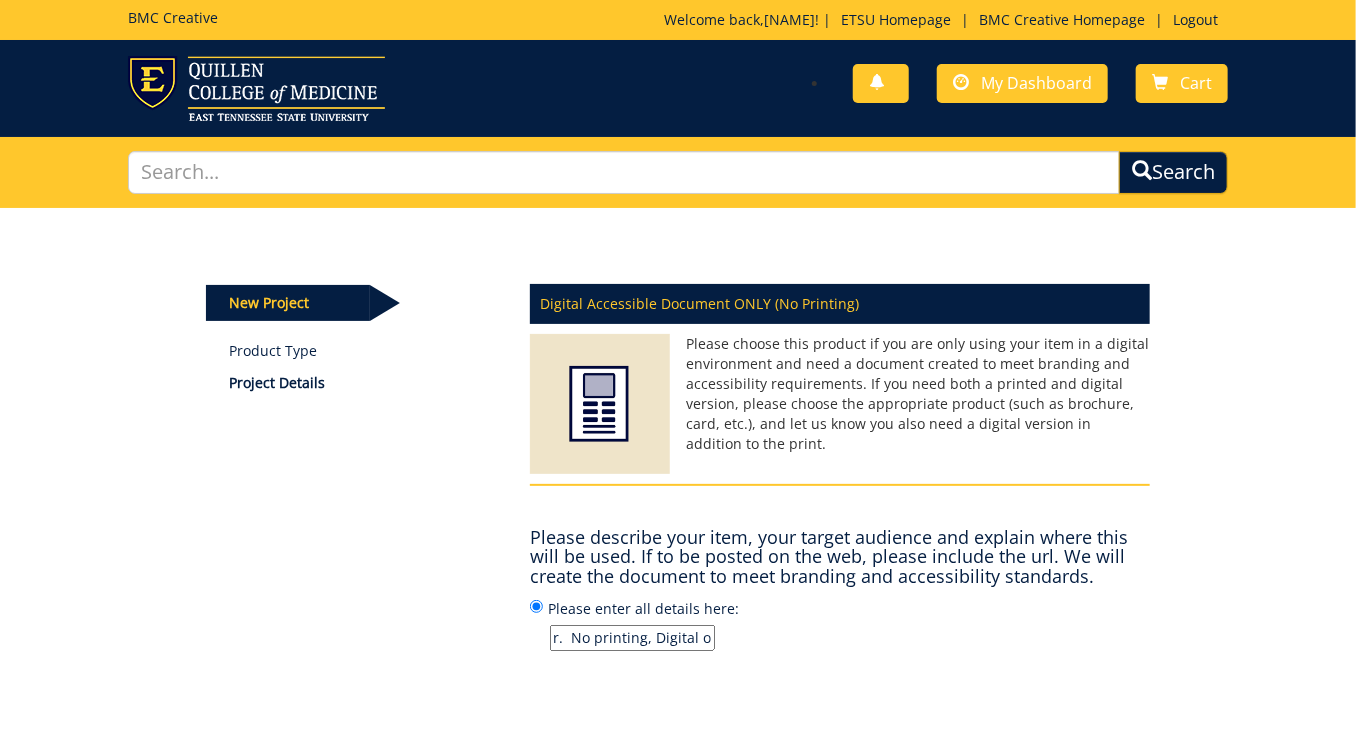 click on "Please p[roof newsletter.  No printing, Digital only." at bounding box center [632, 638] 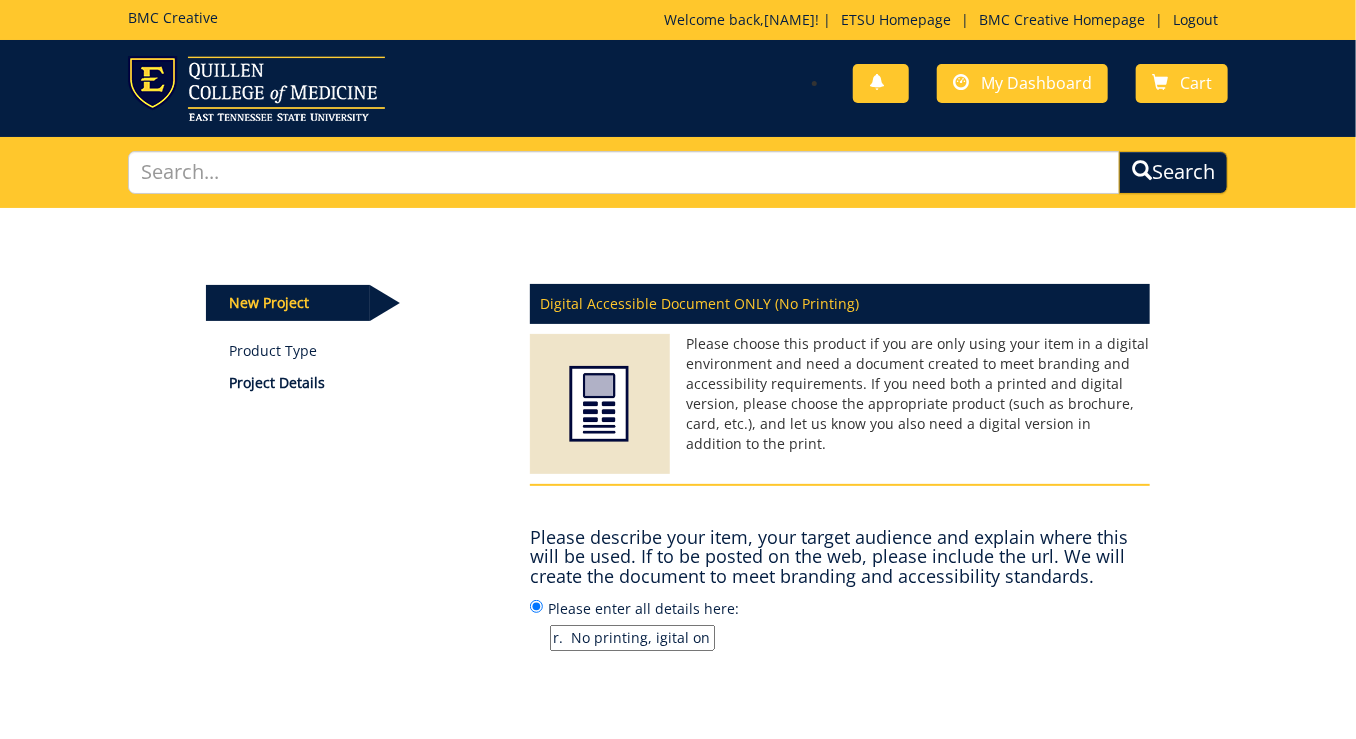 scroll, scrollTop: 0, scrollLeft: 149, axis: horizontal 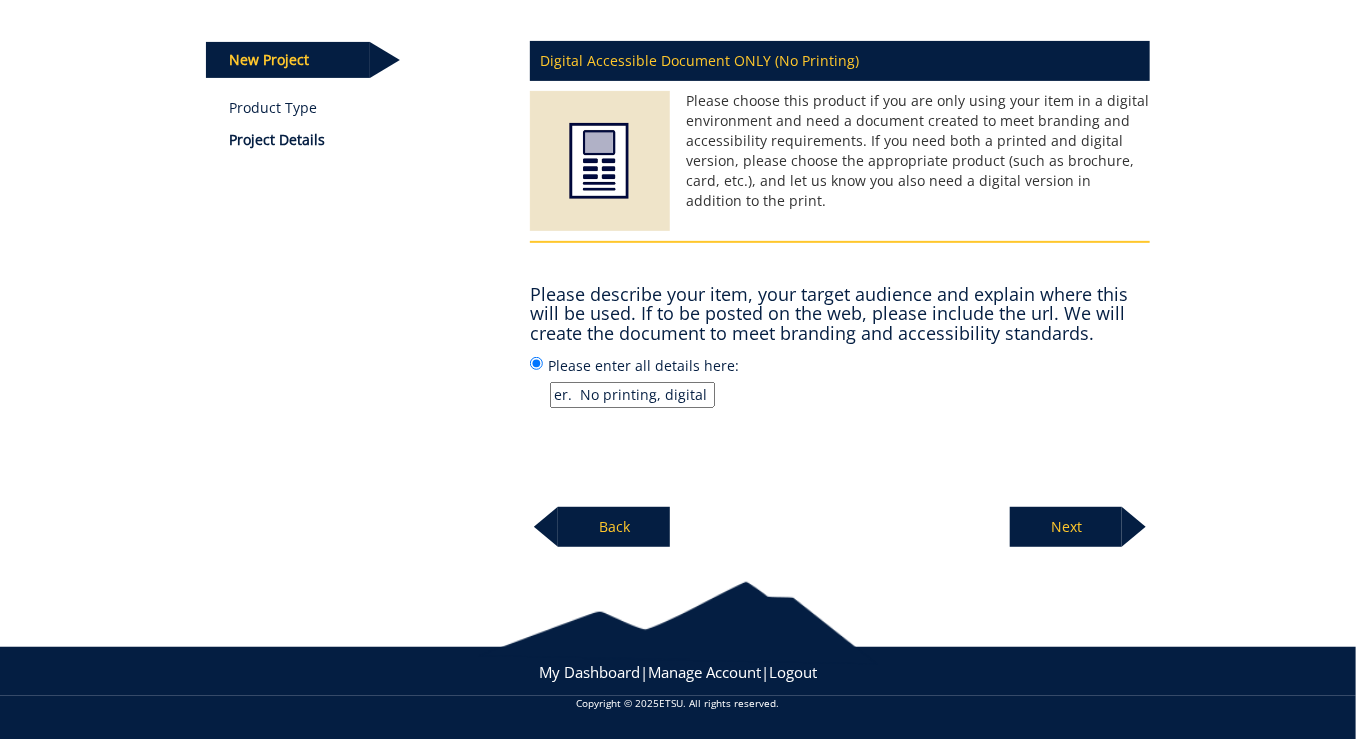 type on "Please p[roof newsletter.  No printing, digital only." 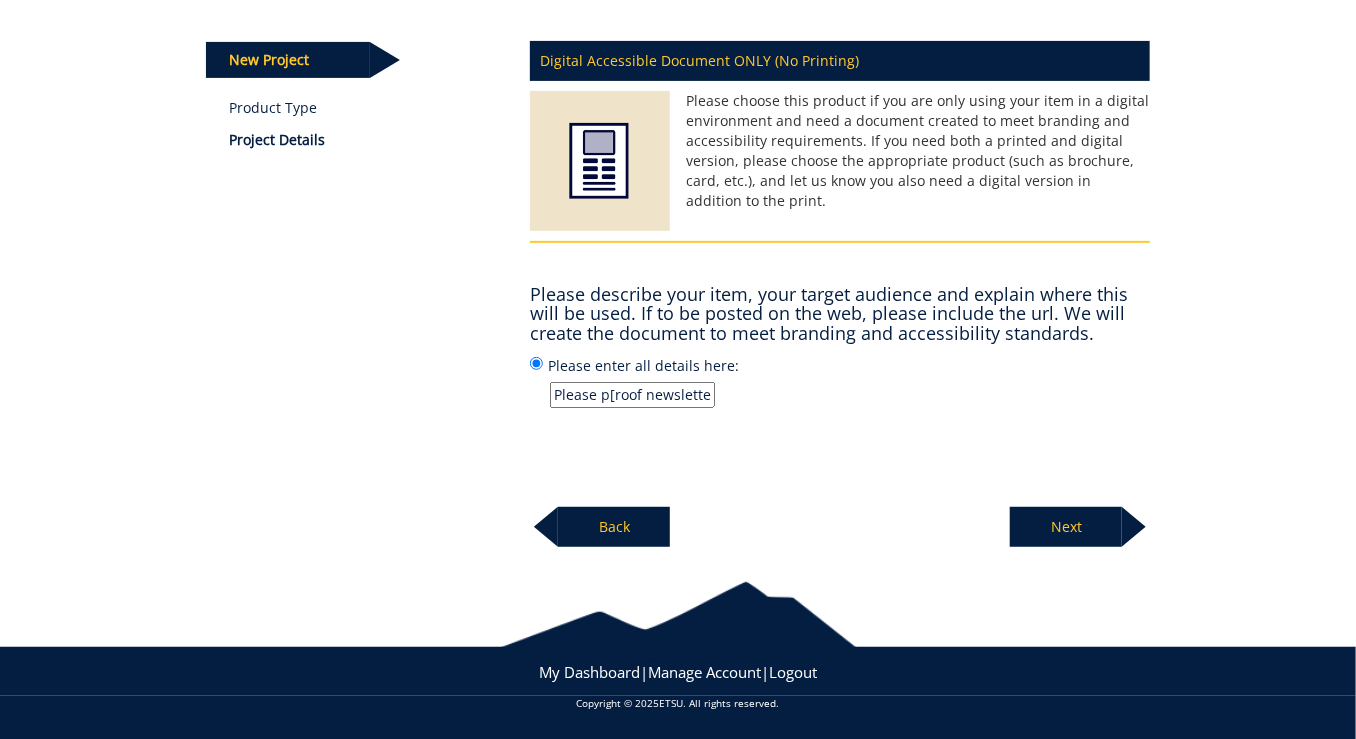 click on "Next" at bounding box center [1066, 527] 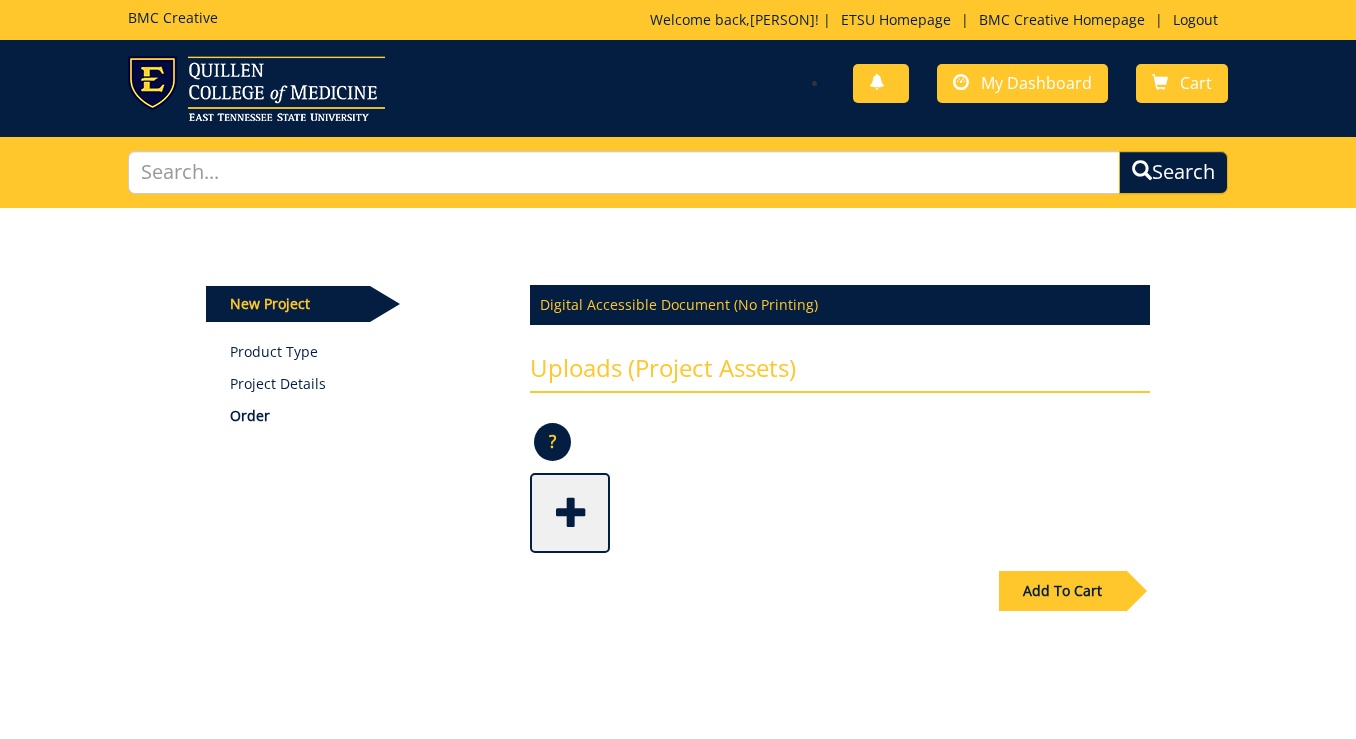 scroll, scrollTop: 0, scrollLeft: 0, axis: both 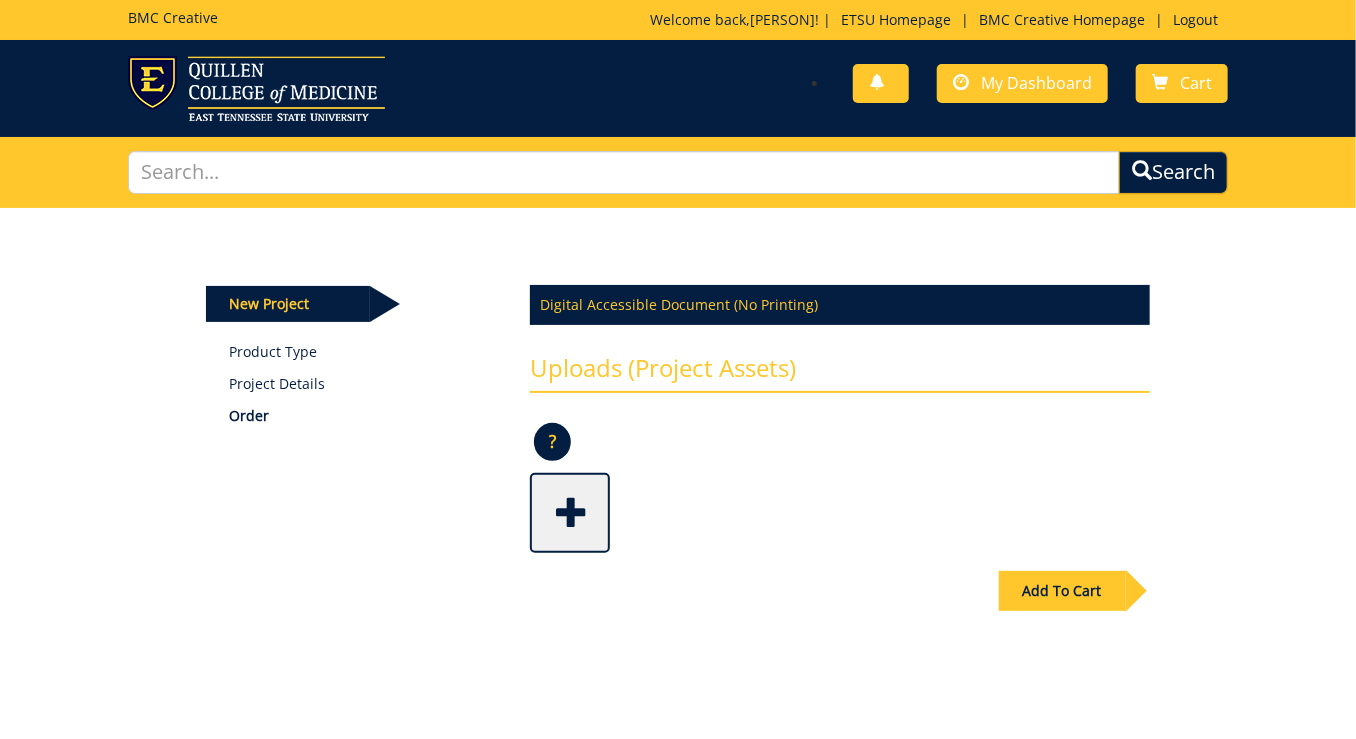 click at bounding box center [572, 511] 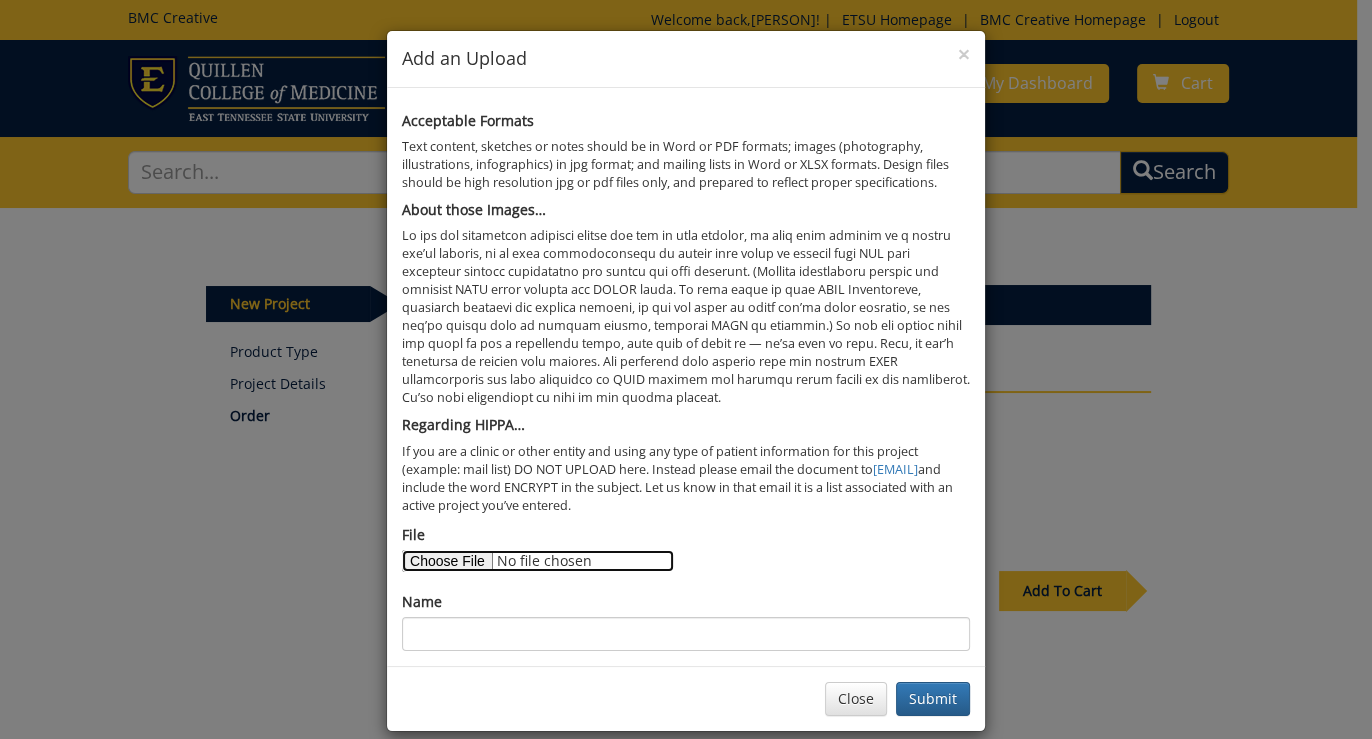click on "File" at bounding box center [538, 561] 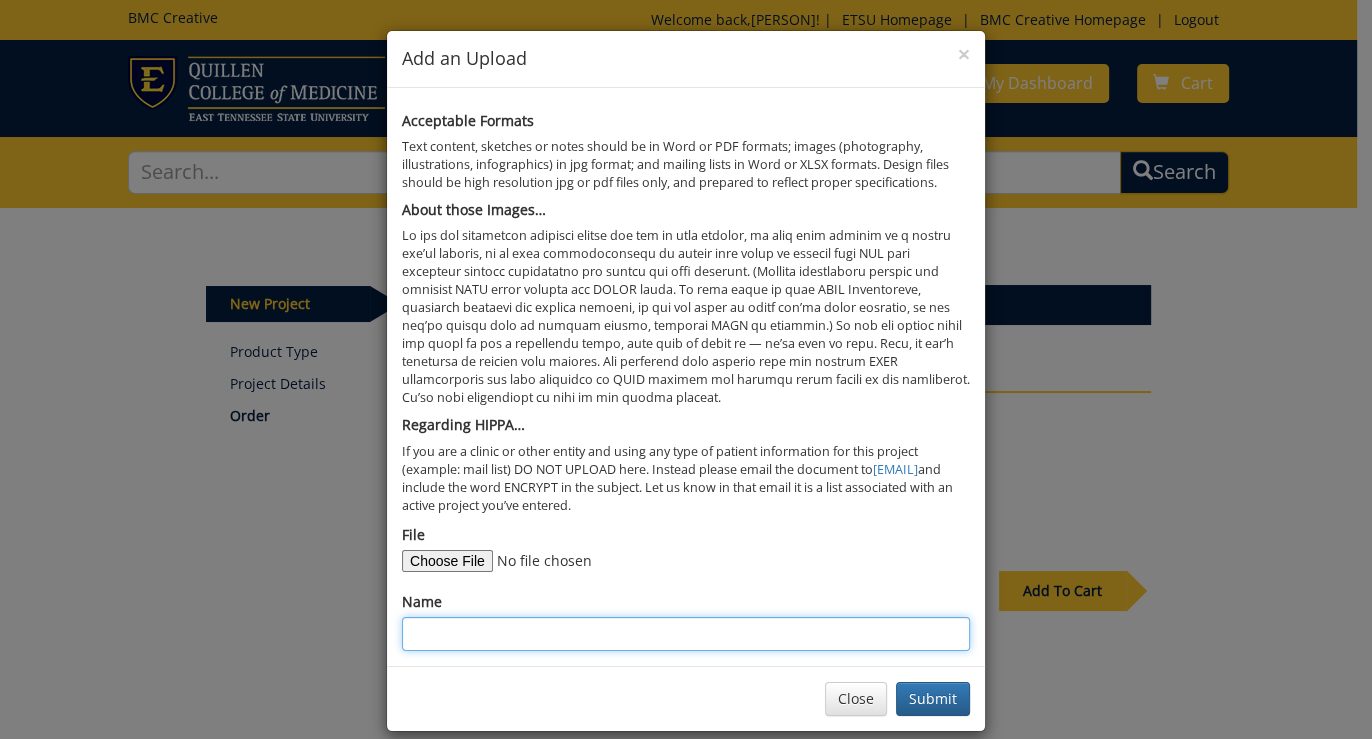 click on "Name" at bounding box center (686, 634) 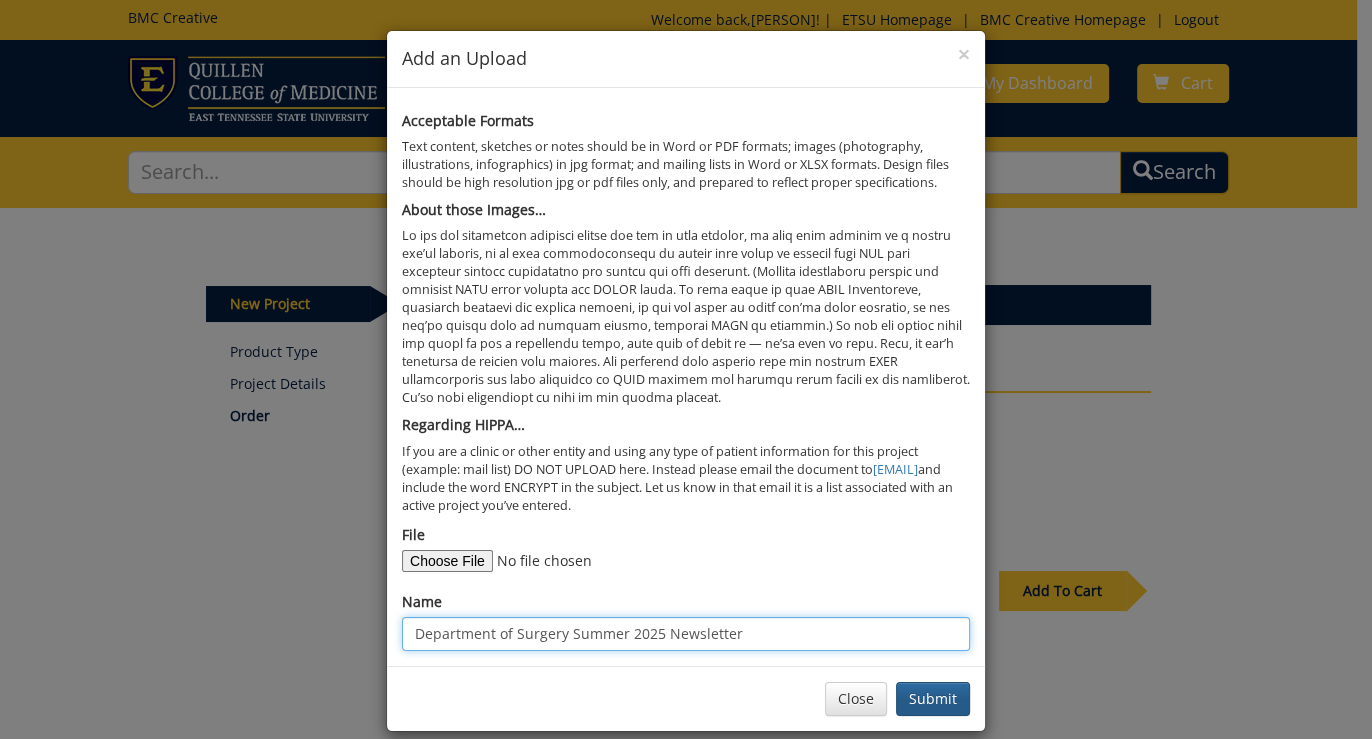 type on "Department of Surgery Summer 2025 Newsletter" 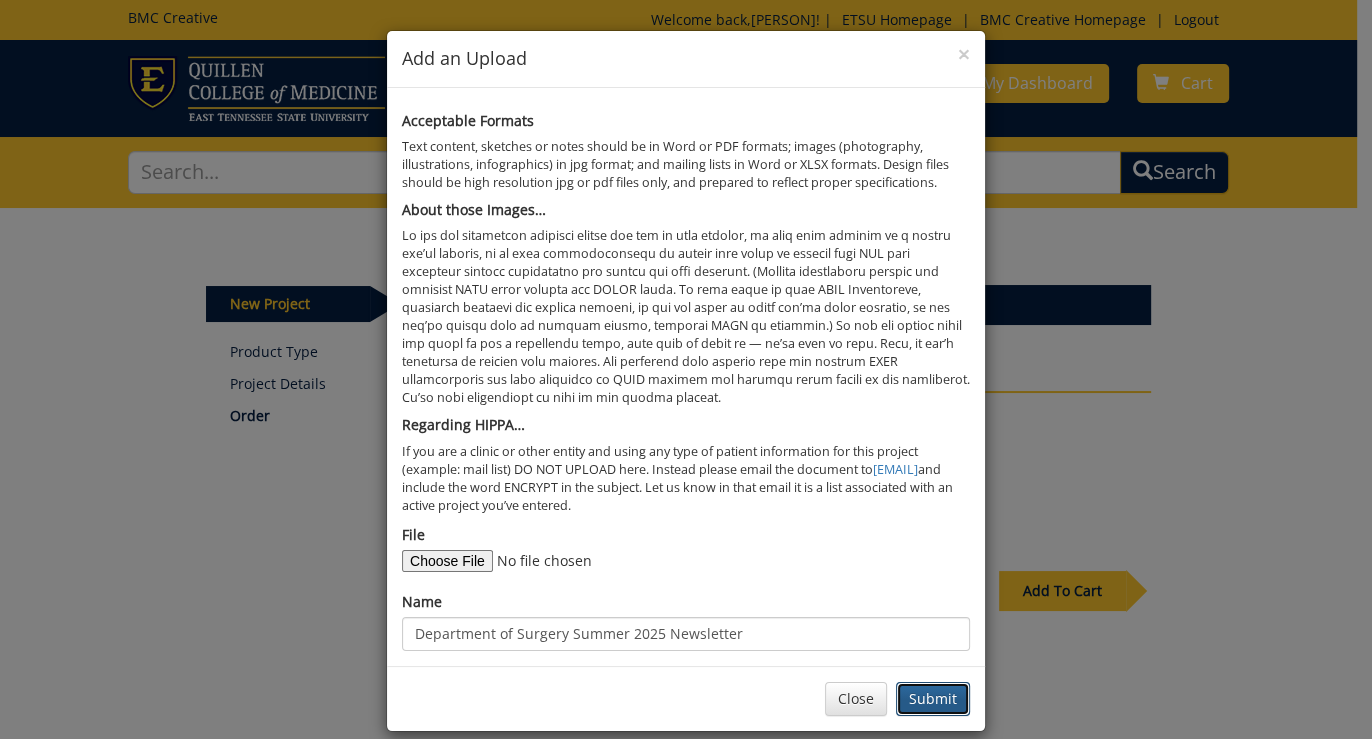 click on "Submit" at bounding box center (933, 699) 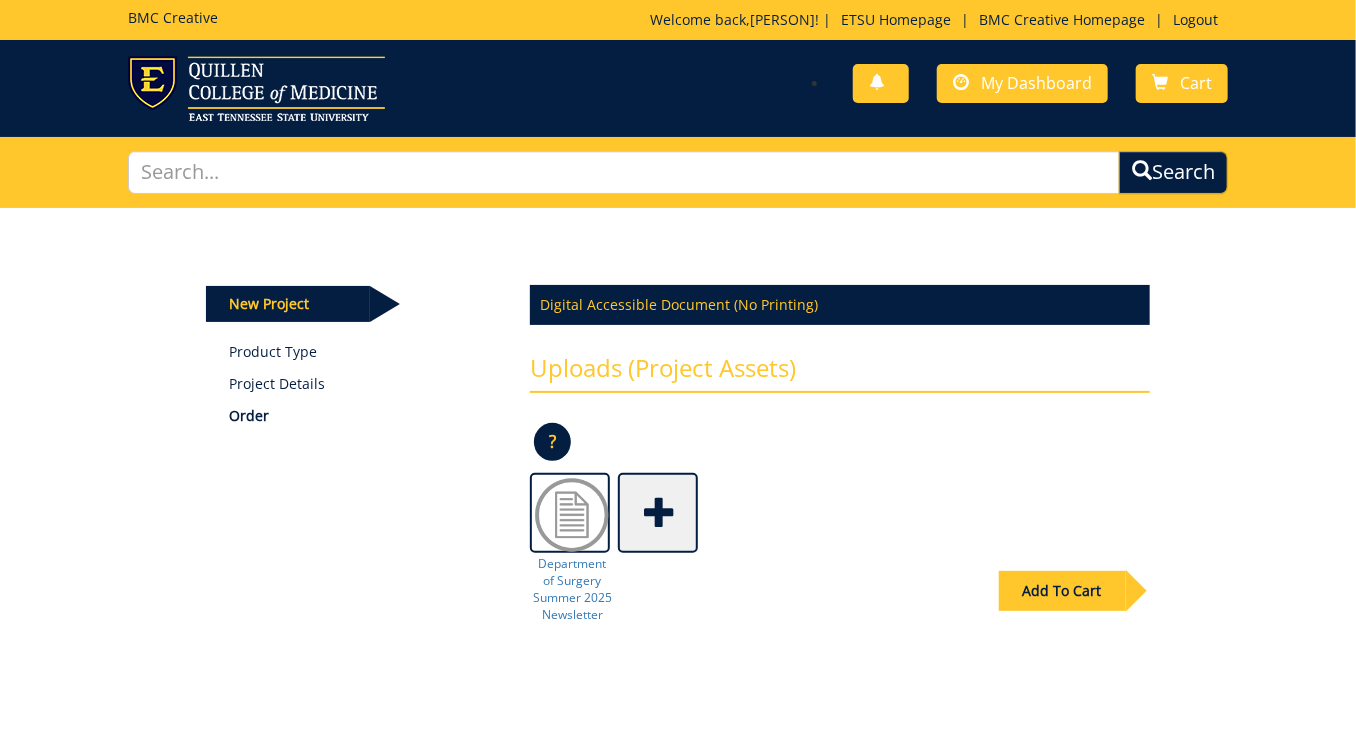 click on "Add To Cart" at bounding box center [1062, 591] 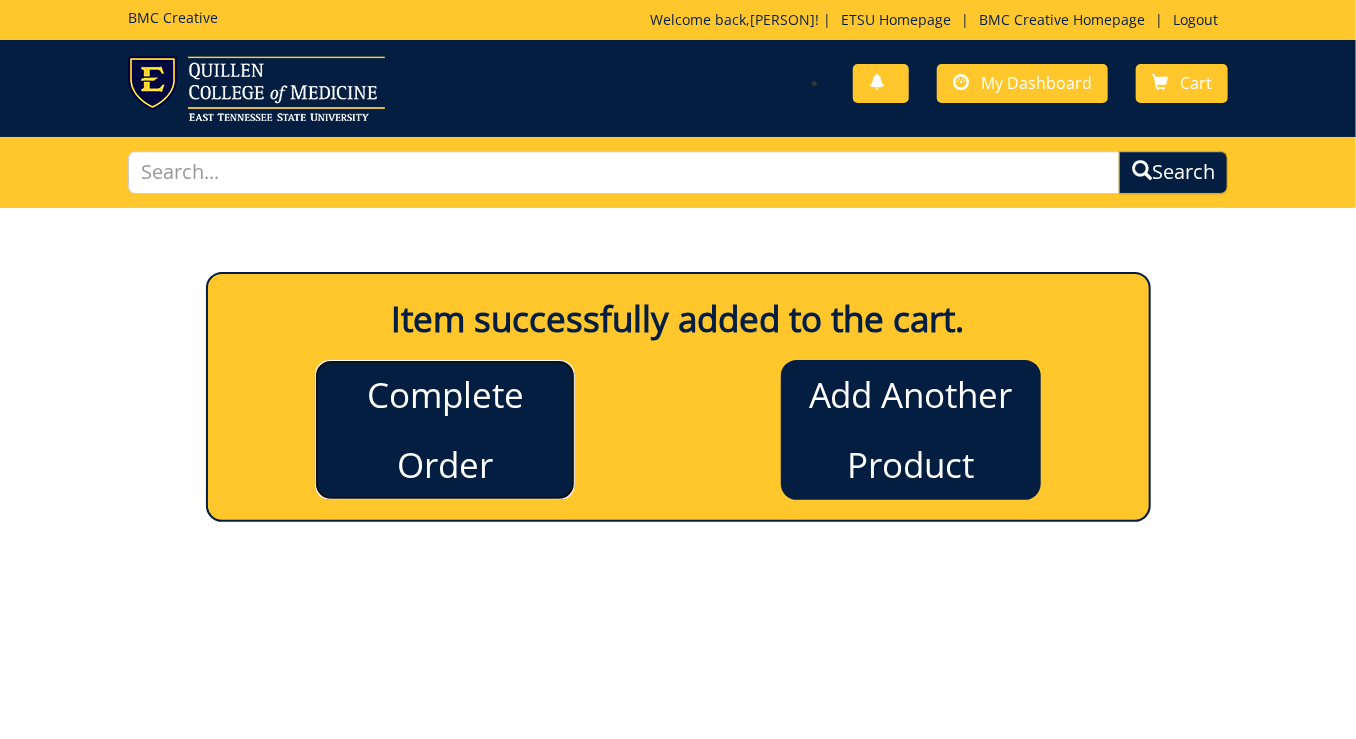click on "Complete Order" at bounding box center [445, 430] 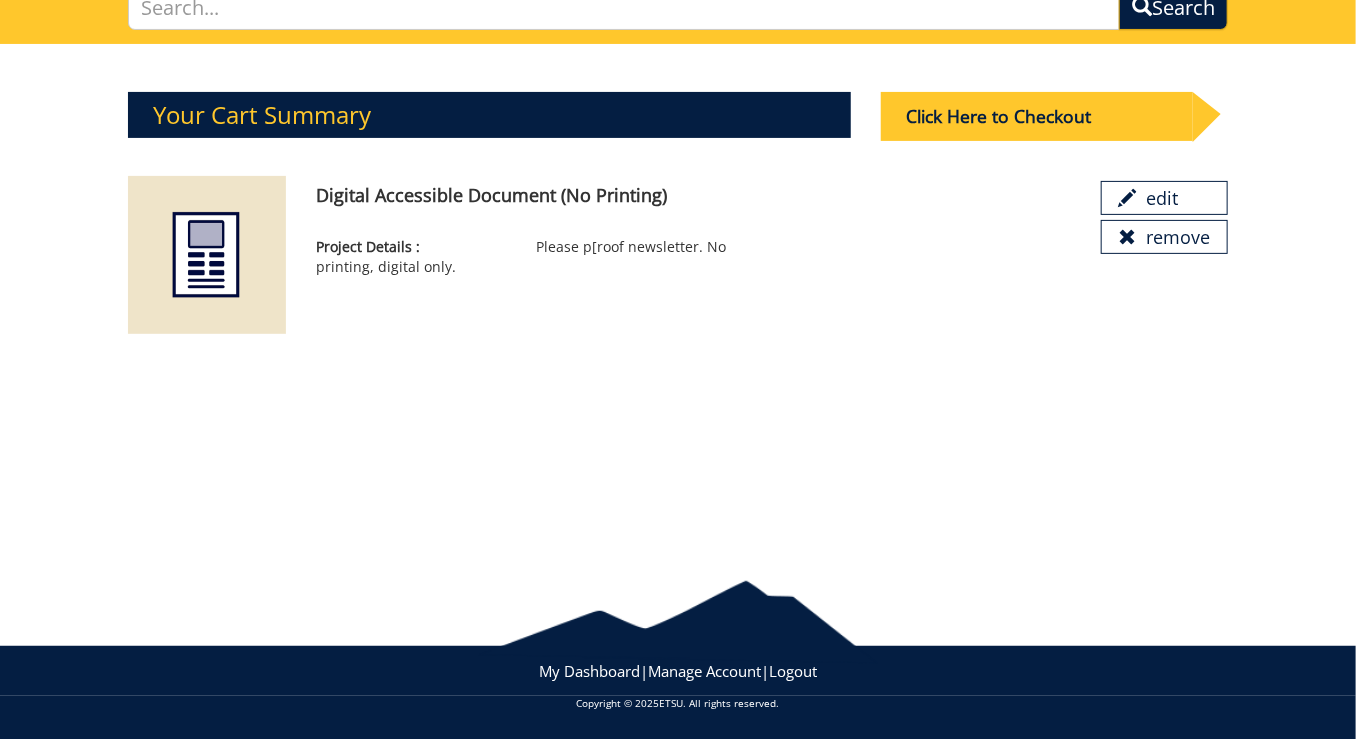 scroll, scrollTop: 0, scrollLeft: 0, axis: both 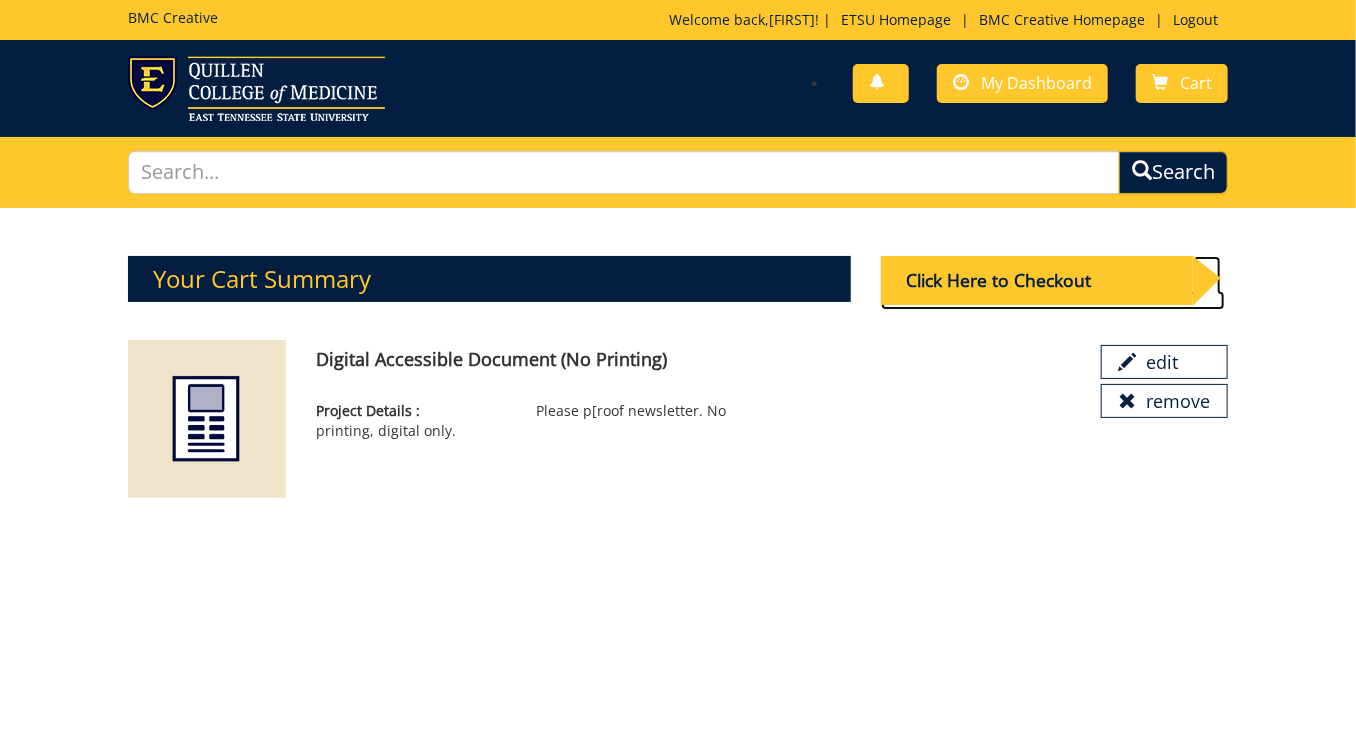 click on "Click Here to Checkout" at bounding box center (1037, 280) 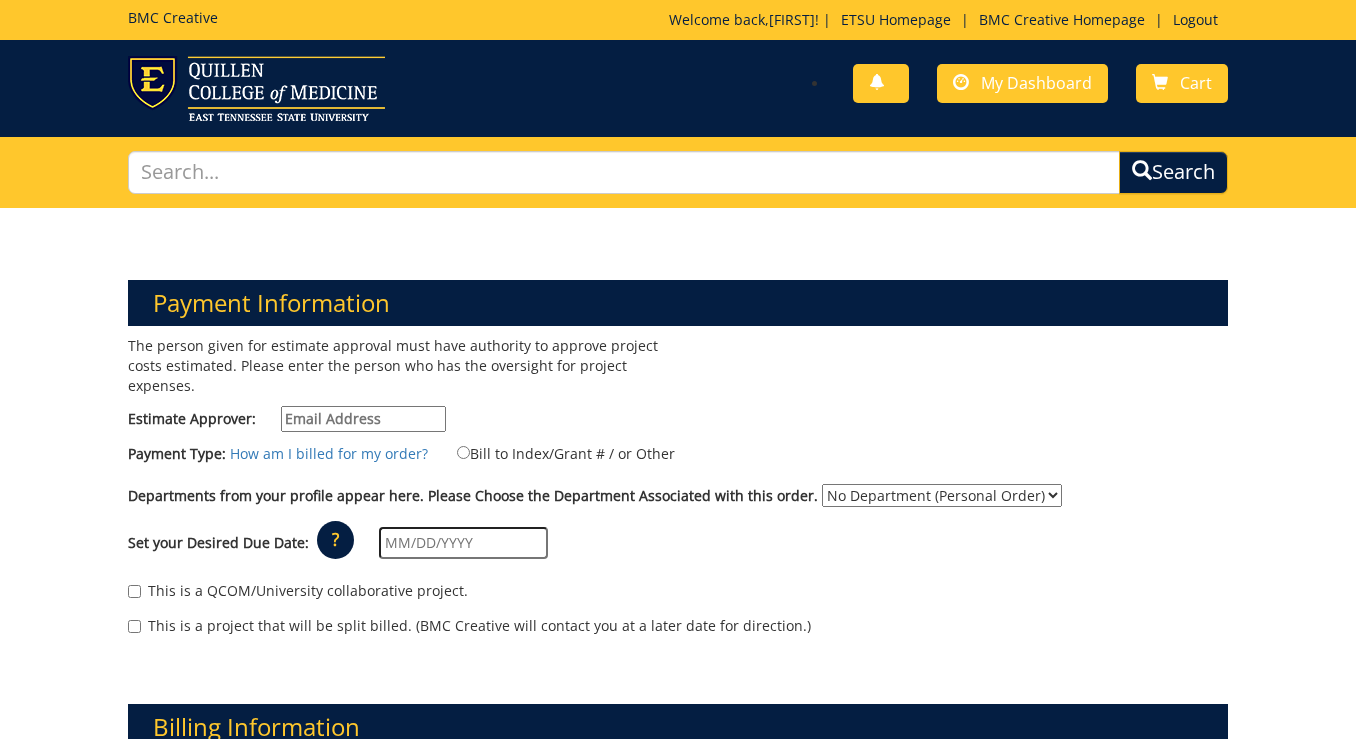 scroll, scrollTop: 0, scrollLeft: 0, axis: both 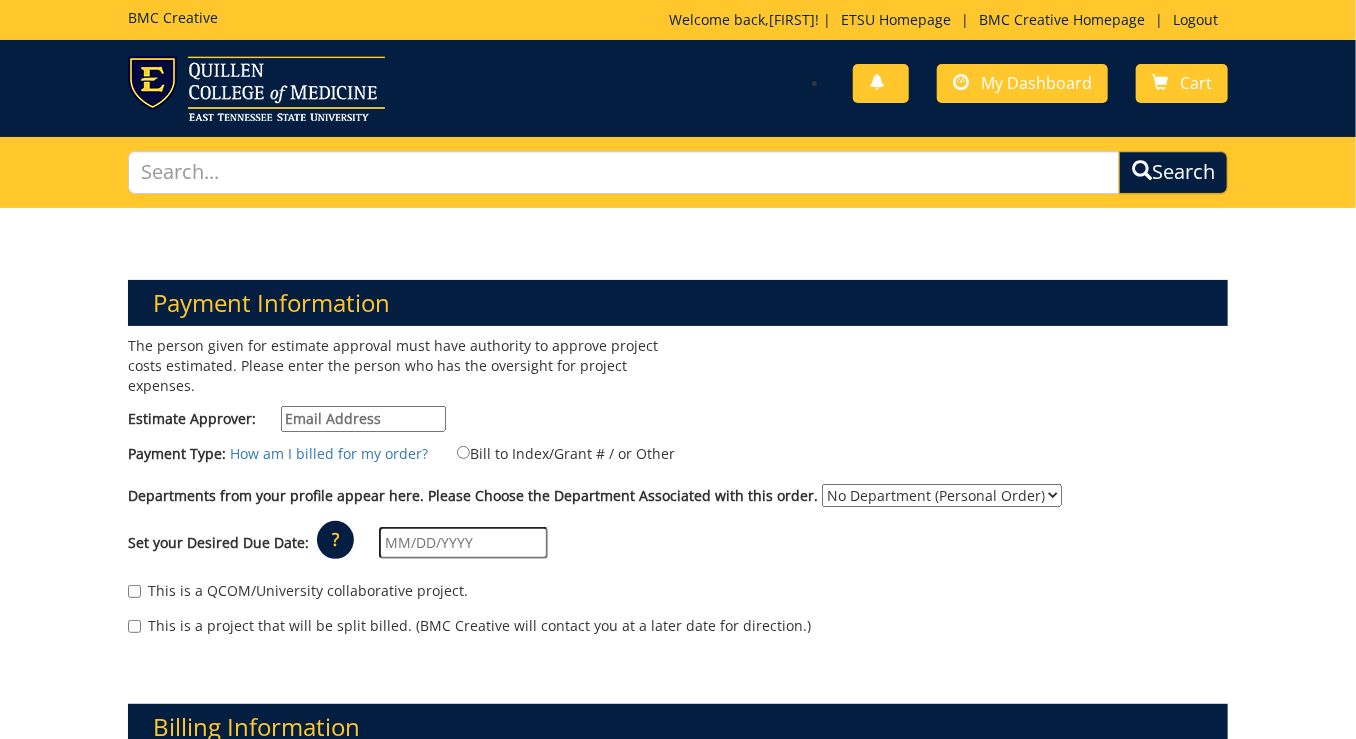 click on "Estimate Approver:" at bounding box center (363, 419) 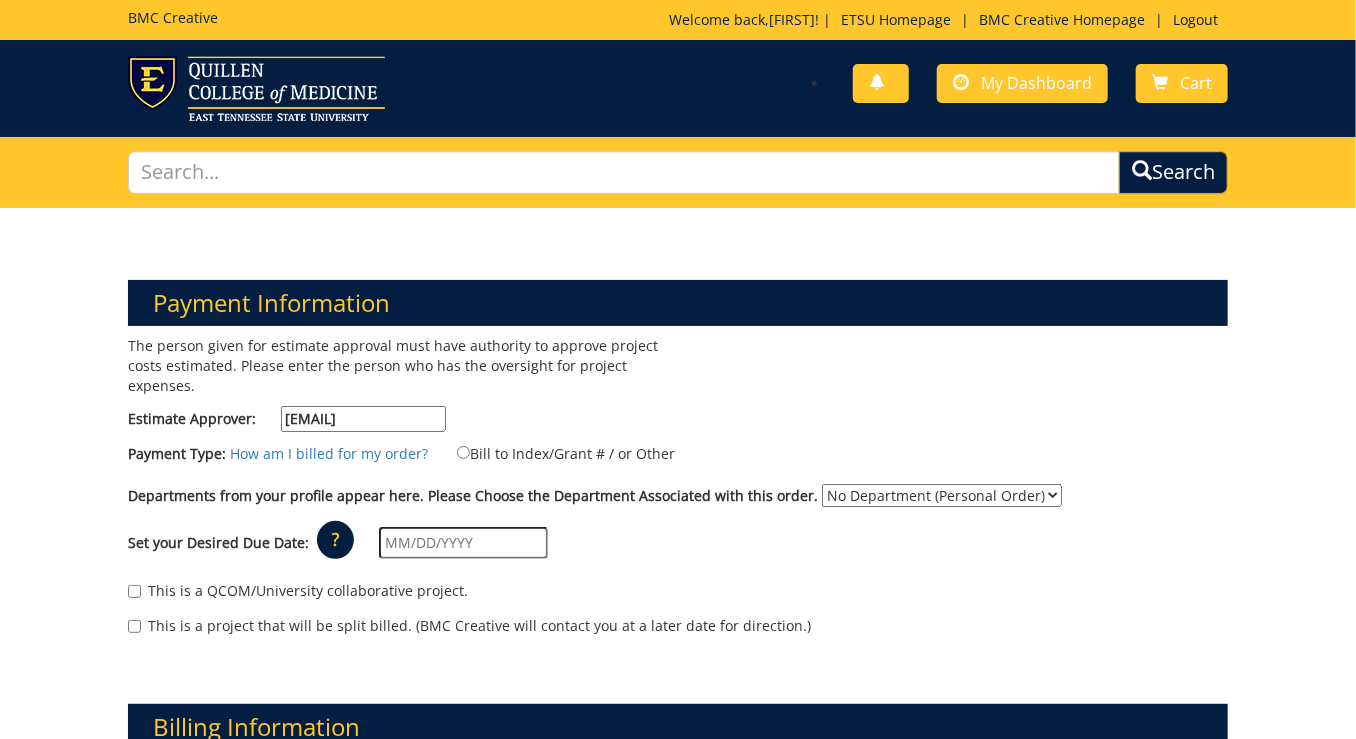 type on "[STREET_ADDRESS]" 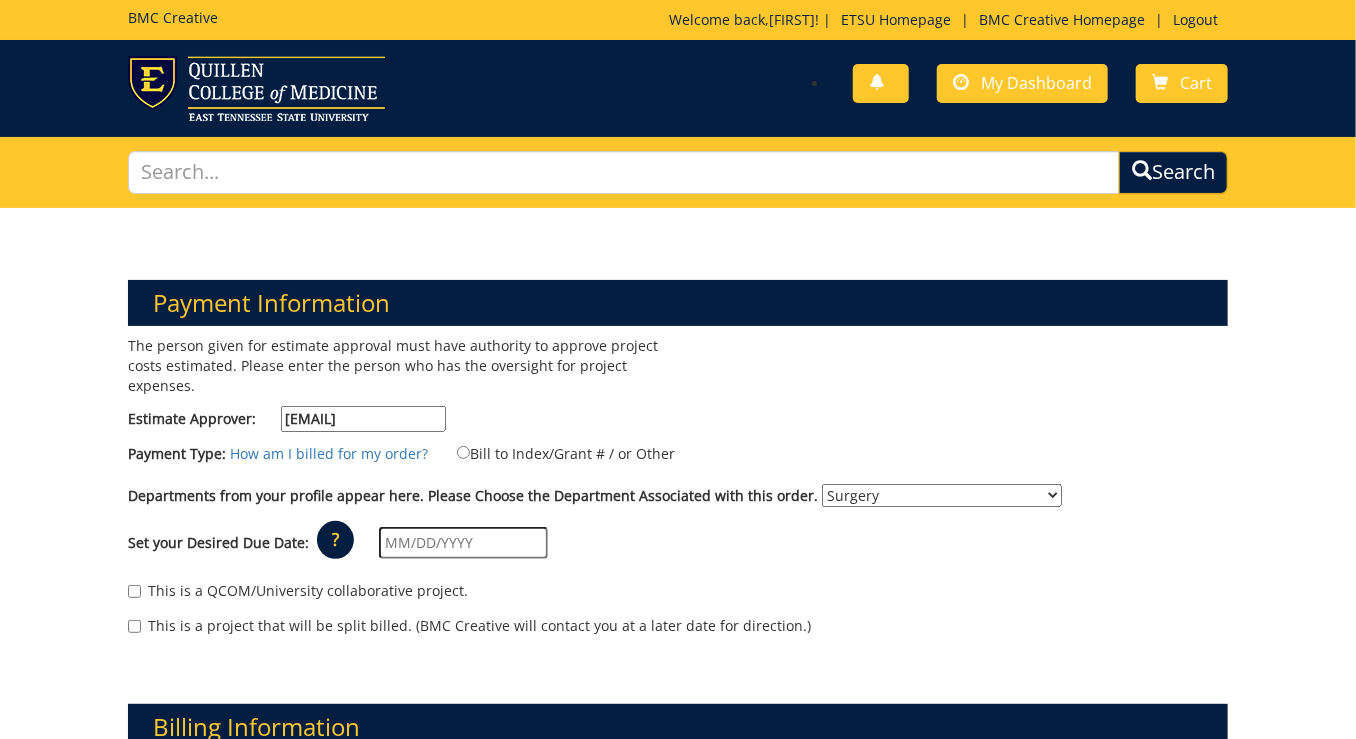 click on "No Department (Personal Order)
Surgery" at bounding box center [942, 495] 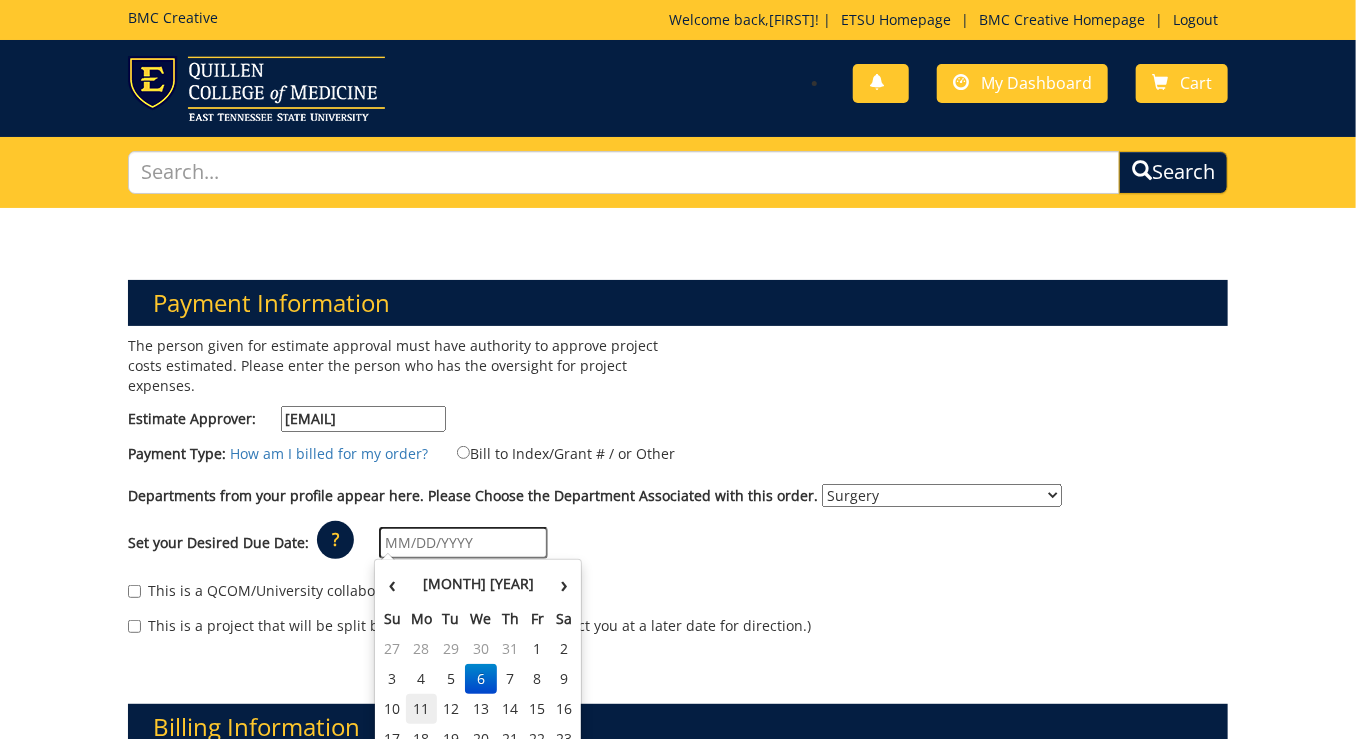 click on "11" at bounding box center (422, 709) 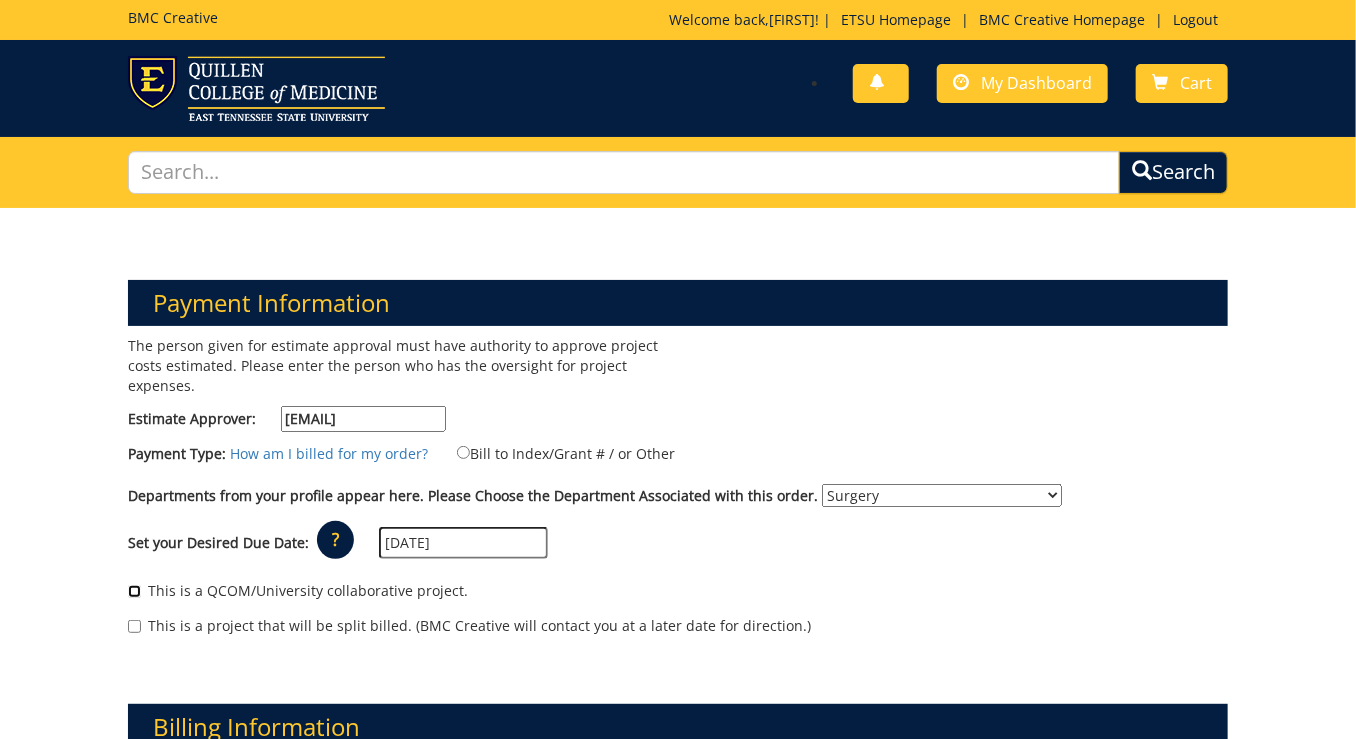 click on "This is a
QCOM/University collaborative project." at bounding box center [134, 591] 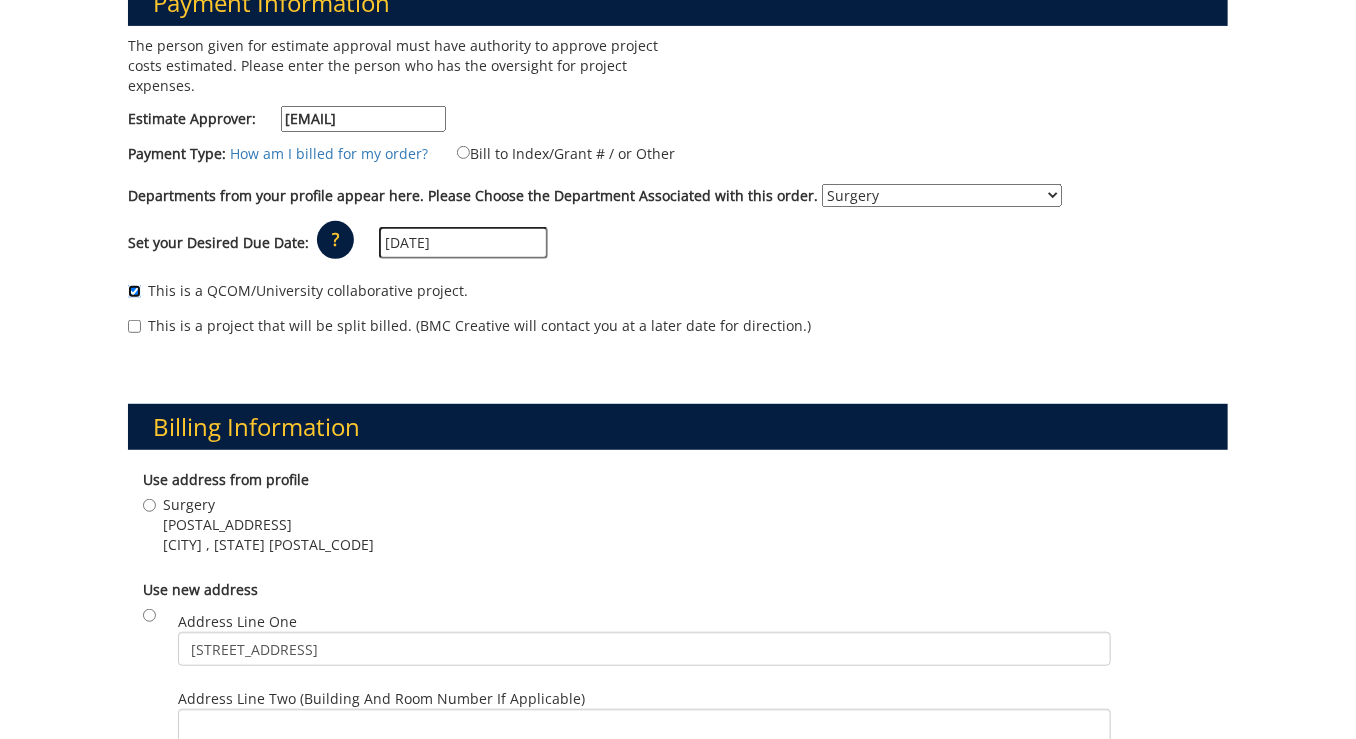 scroll, scrollTop: 500, scrollLeft: 0, axis: vertical 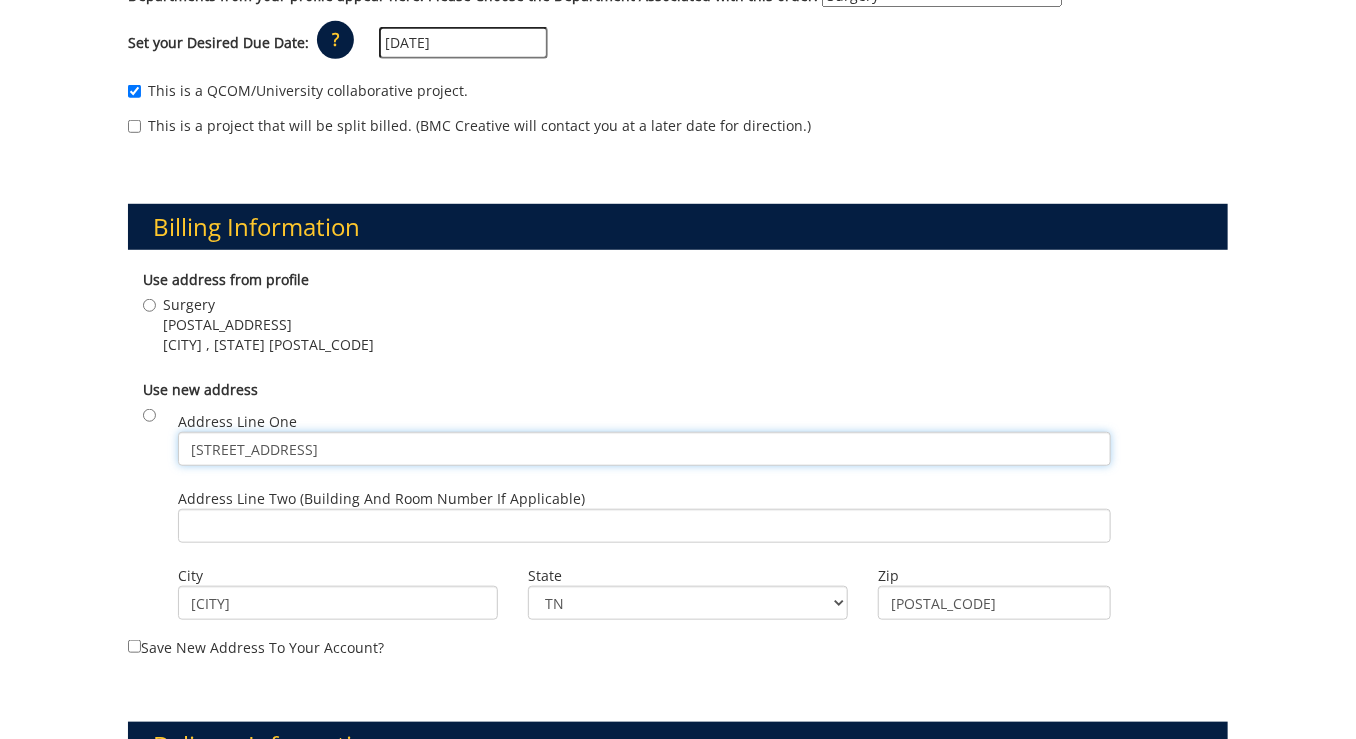 drag, startPoint x: 288, startPoint y: 445, endPoint x: 148, endPoint y: 449, distance: 140.05713 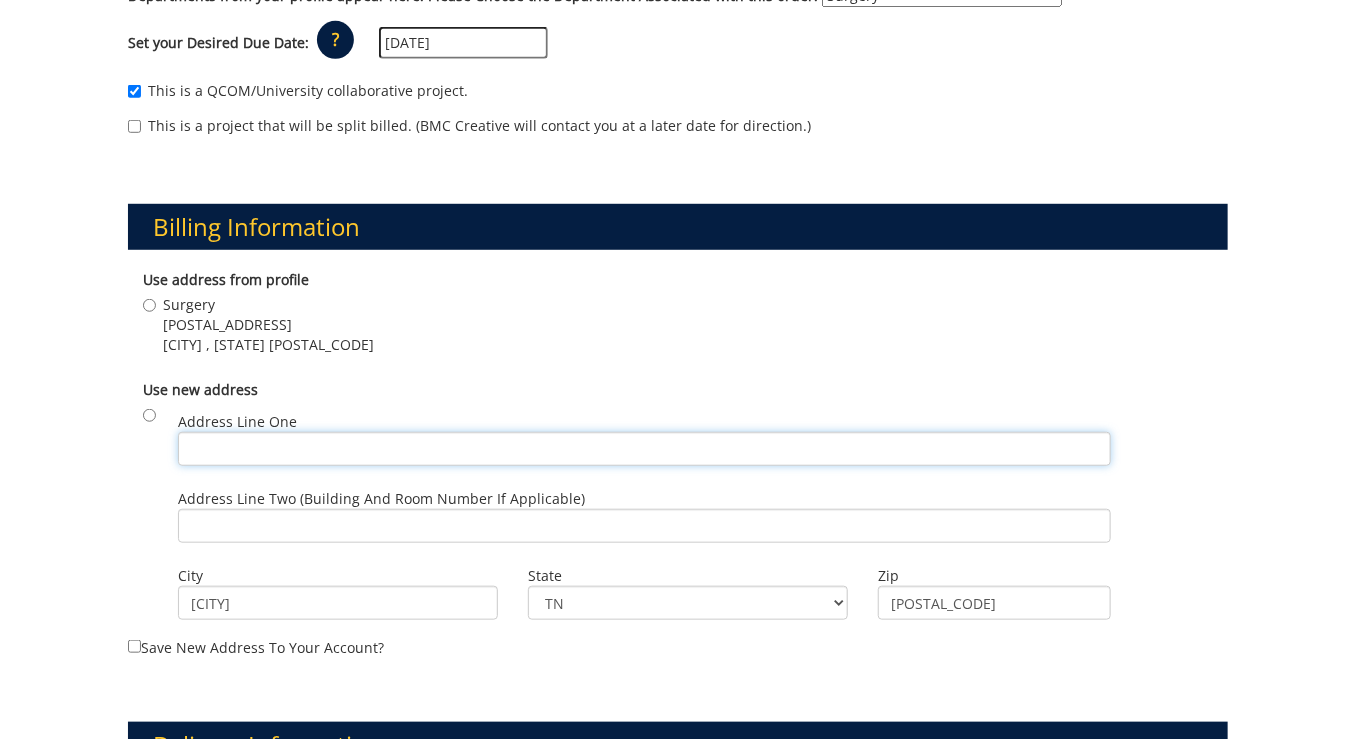 type 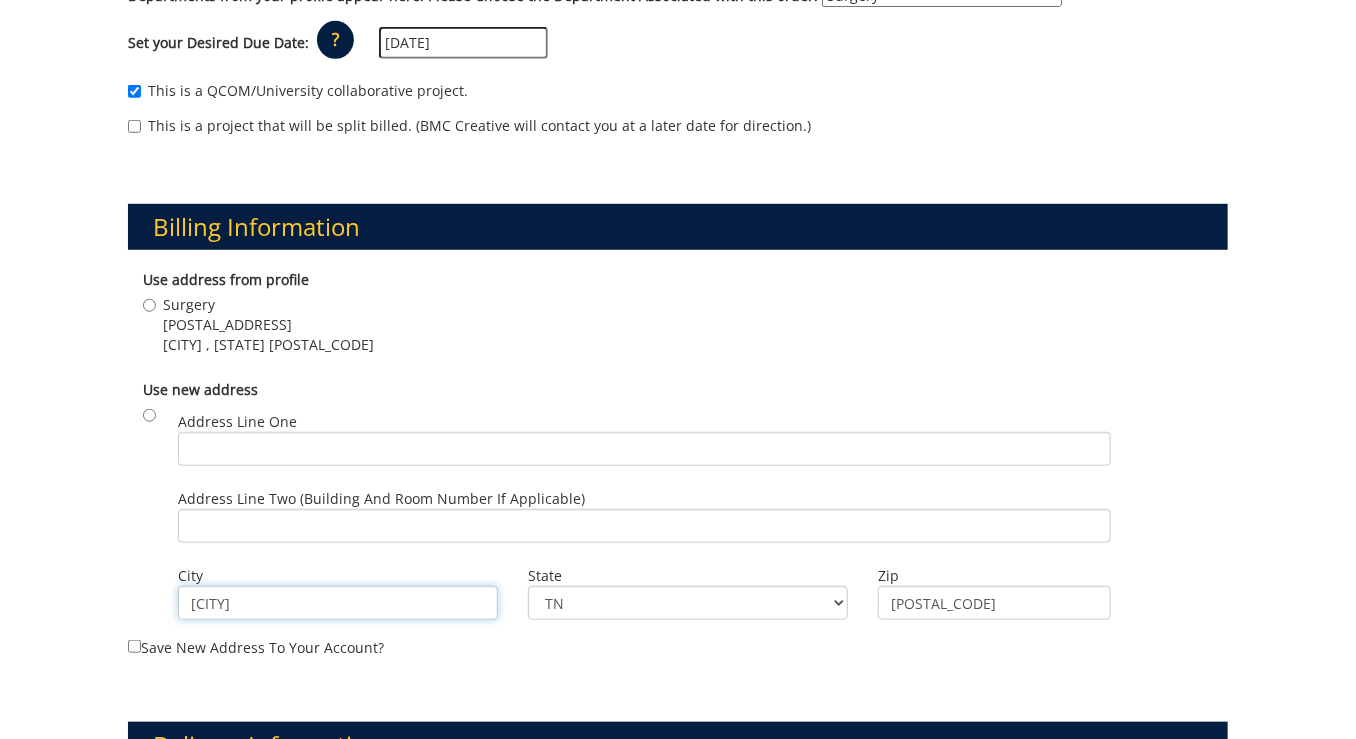 drag, startPoint x: 320, startPoint y: 608, endPoint x: 190, endPoint y: 602, distance: 130.13838 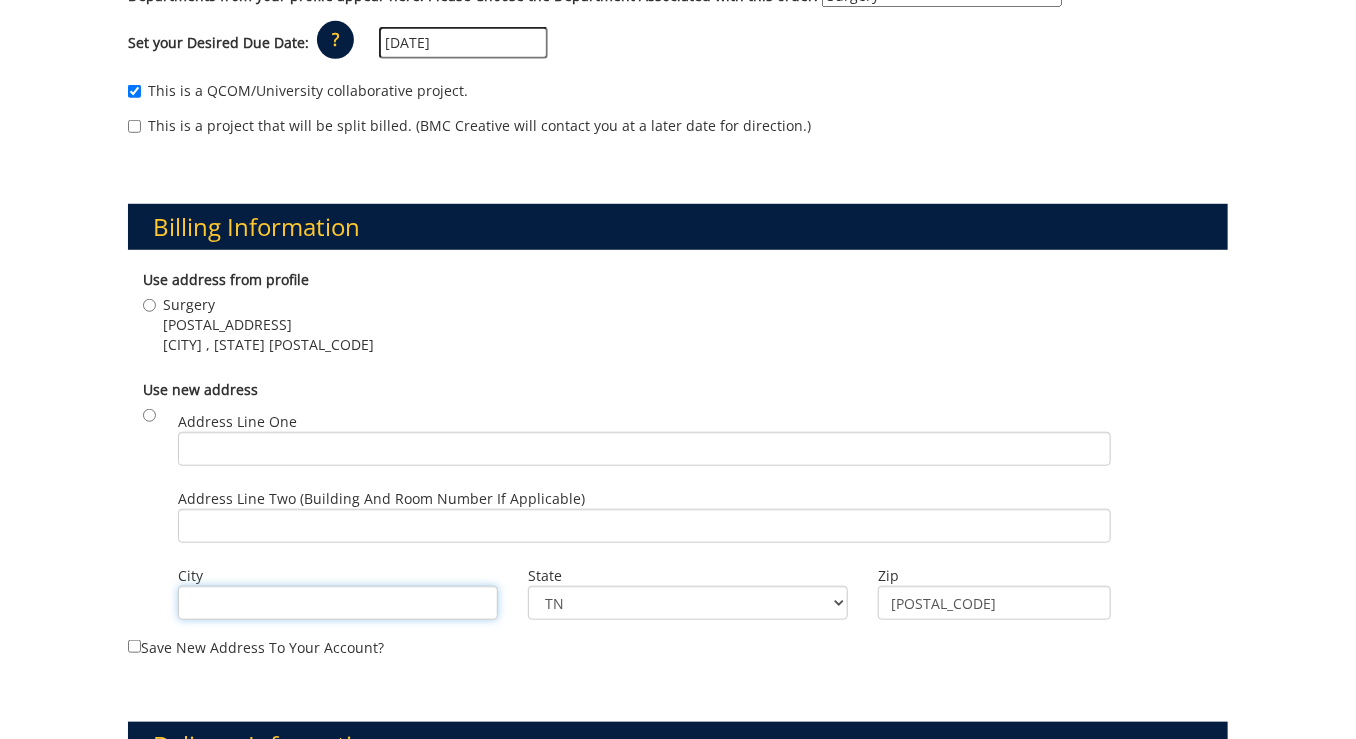 type 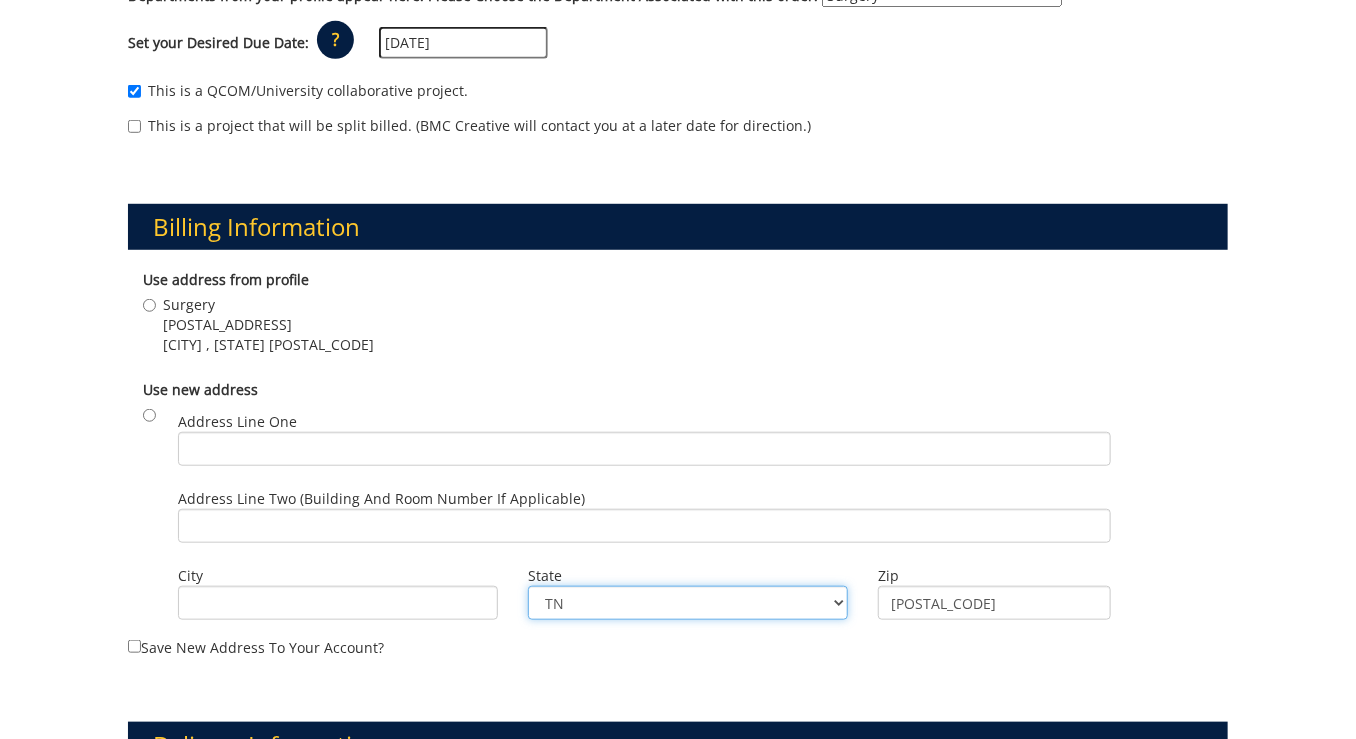 drag, startPoint x: 625, startPoint y: 603, endPoint x: 539, endPoint y: 596, distance: 86.28442 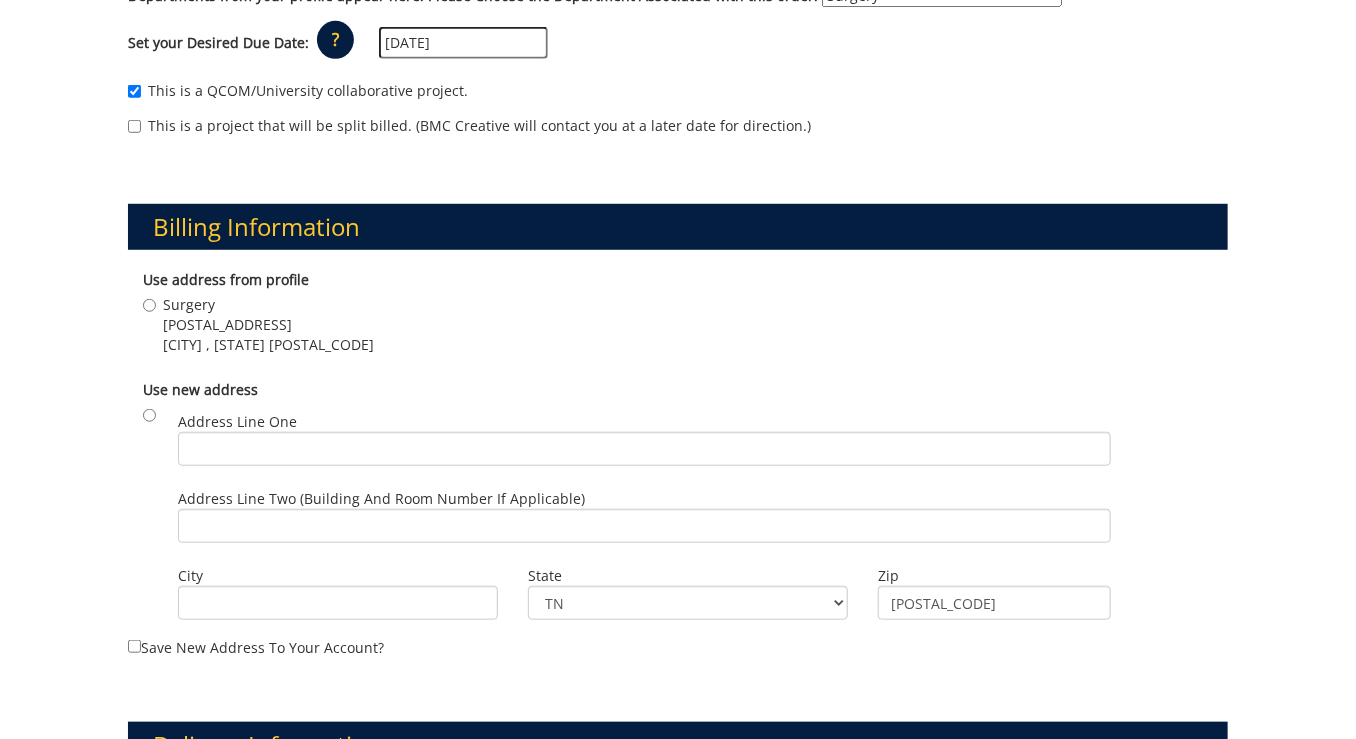 click on "Payment Information
The person given for estimate approval must have authority to approve project costs
estimated. Please enter the person who has the oversight for project
expenses.
Estimate Approver:
[EMAIL] Payment Type: Surgery ? × TN" at bounding box center [678, 757] 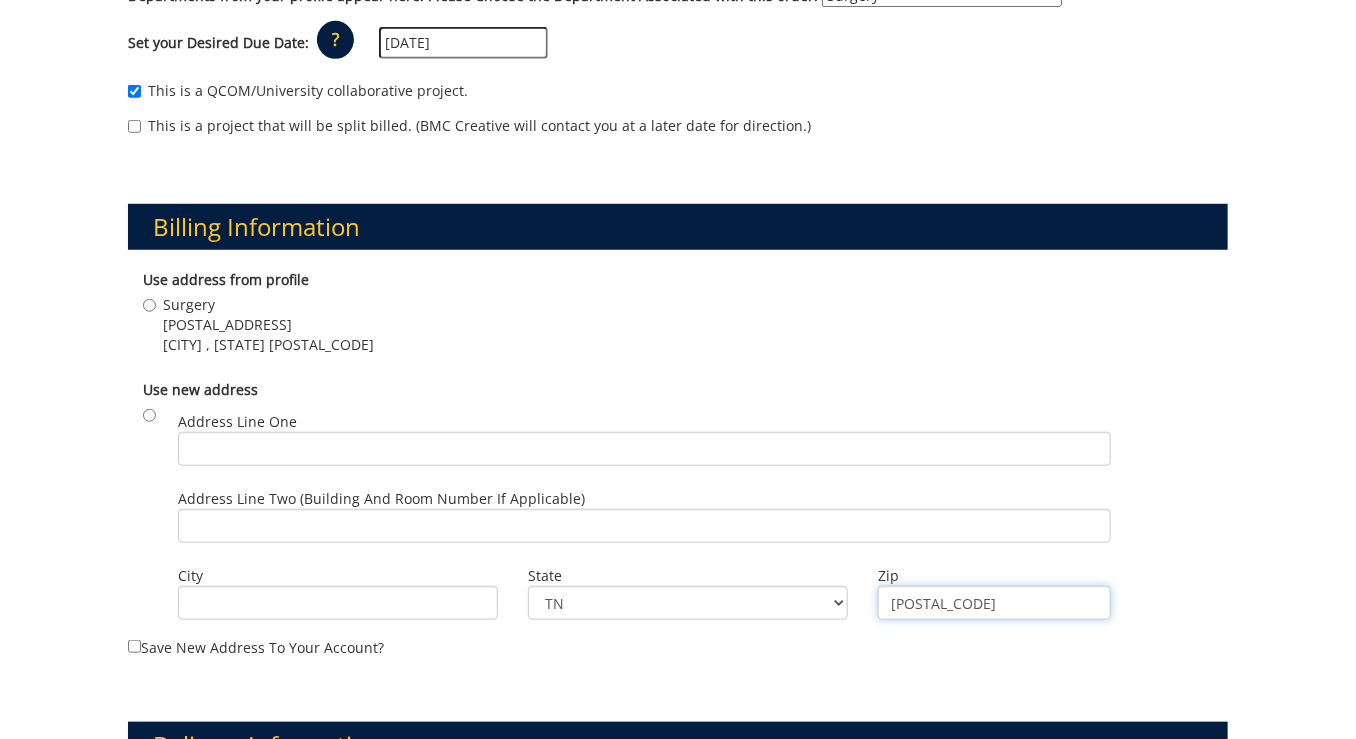 drag, startPoint x: 976, startPoint y: 602, endPoint x: 831, endPoint y: 600, distance: 145.0138 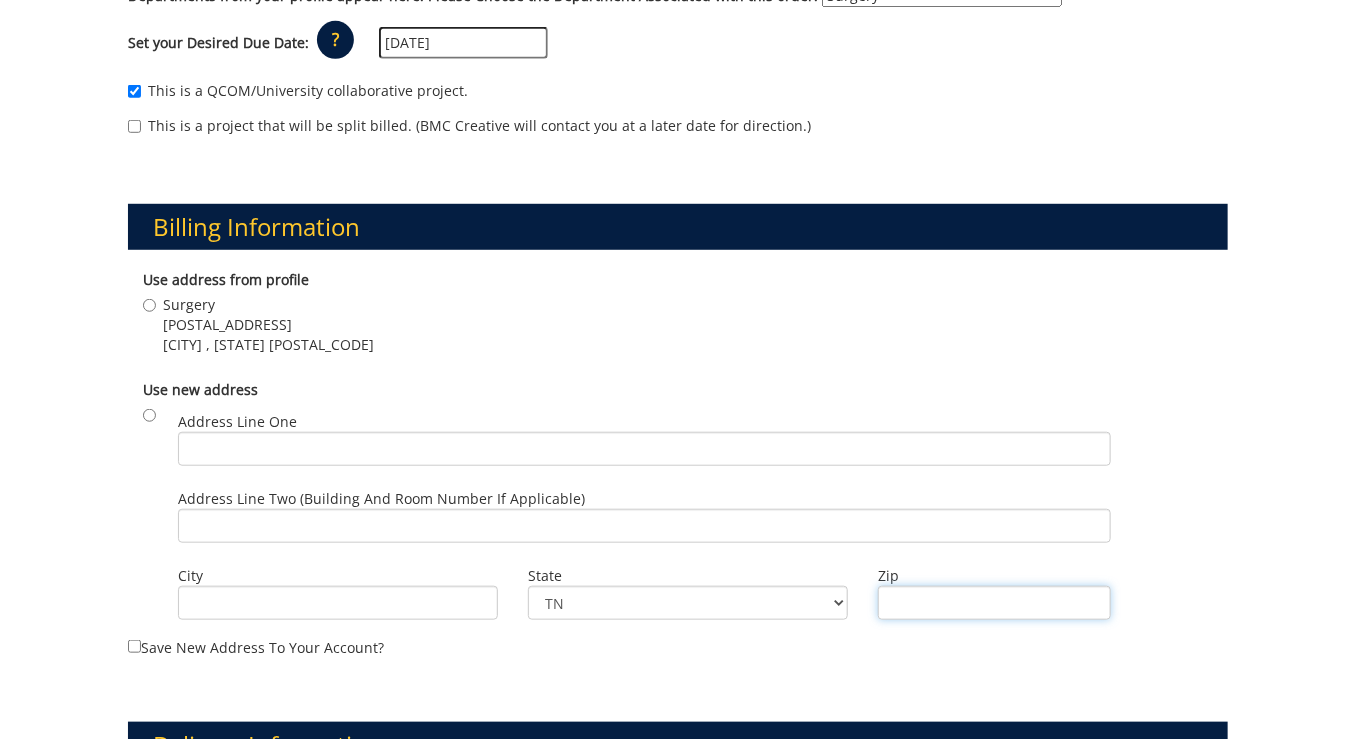 scroll, scrollTop: 300, scrollLeft: 0, axis: vertical 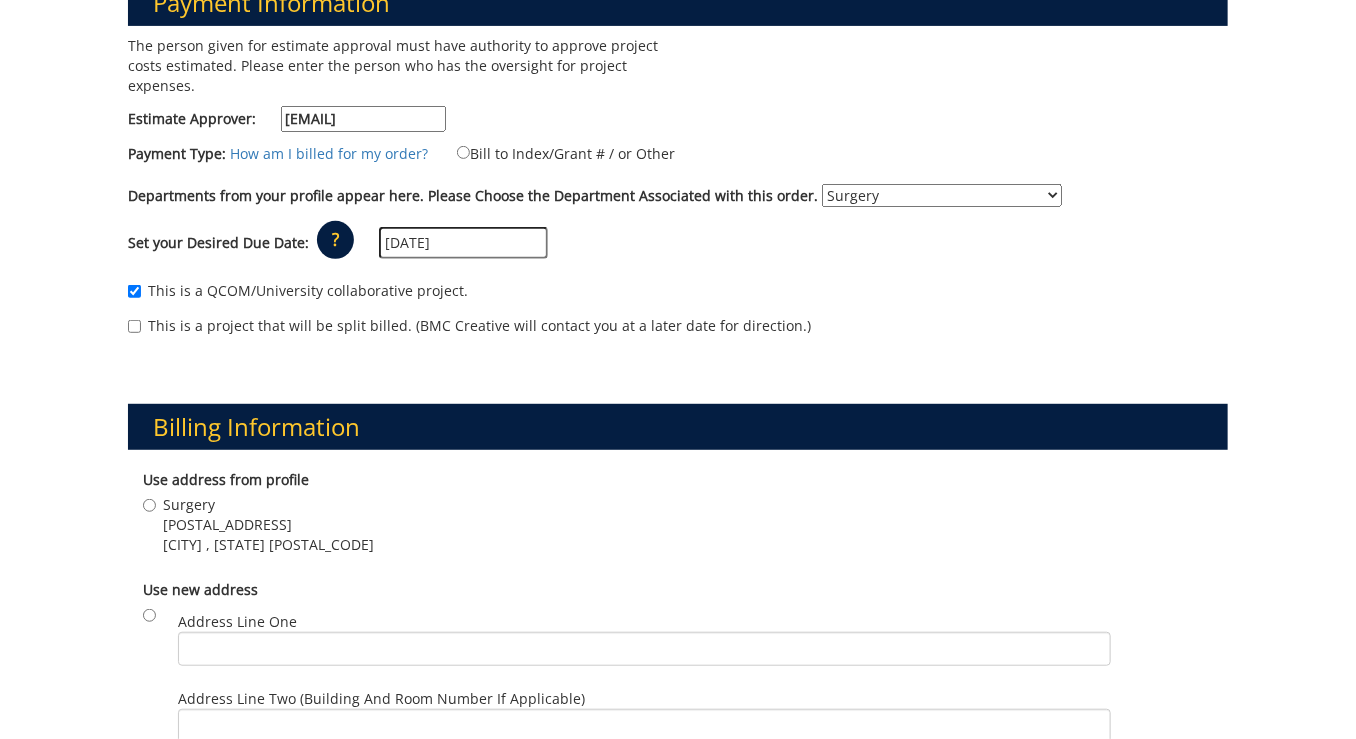 type 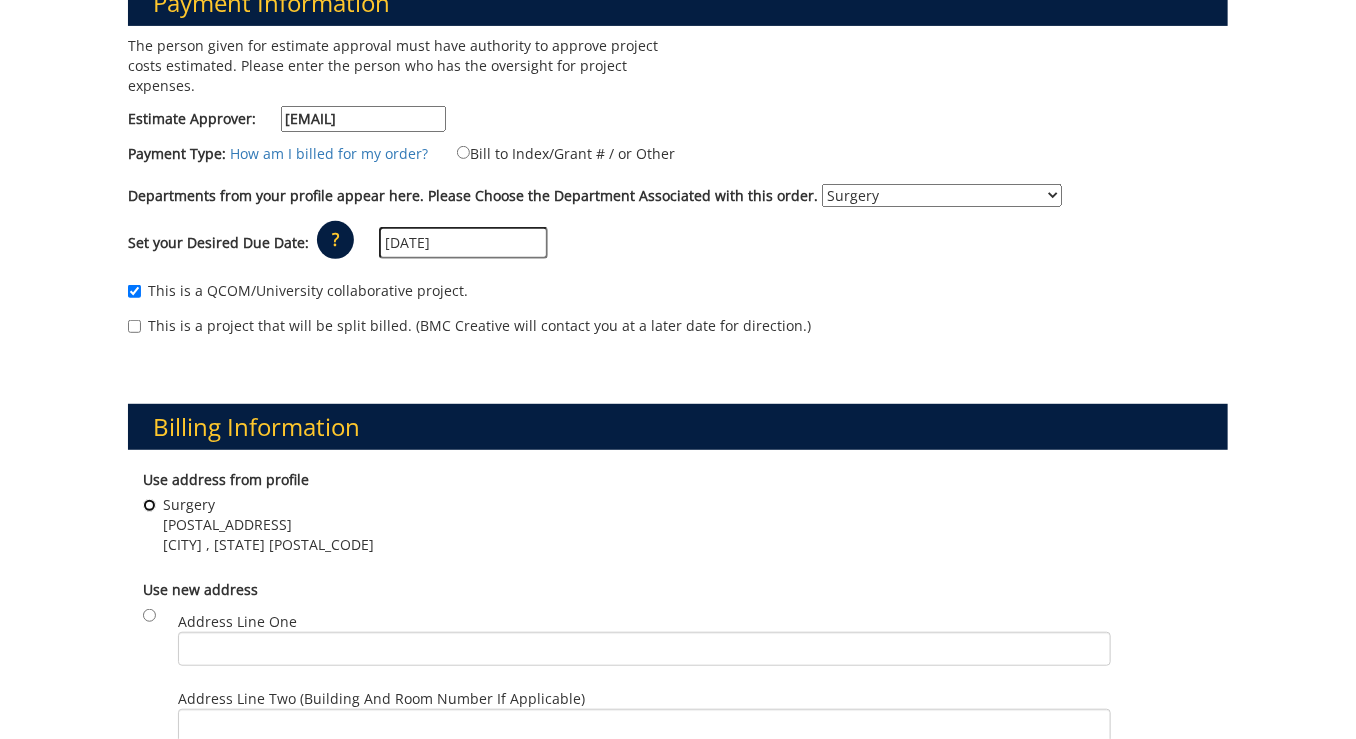 click on "Surgery
[POSTAL_ADDRESS]
[CITY]
, [STATE] [POSTAL_CODE]" at bounding box center [149, 505] 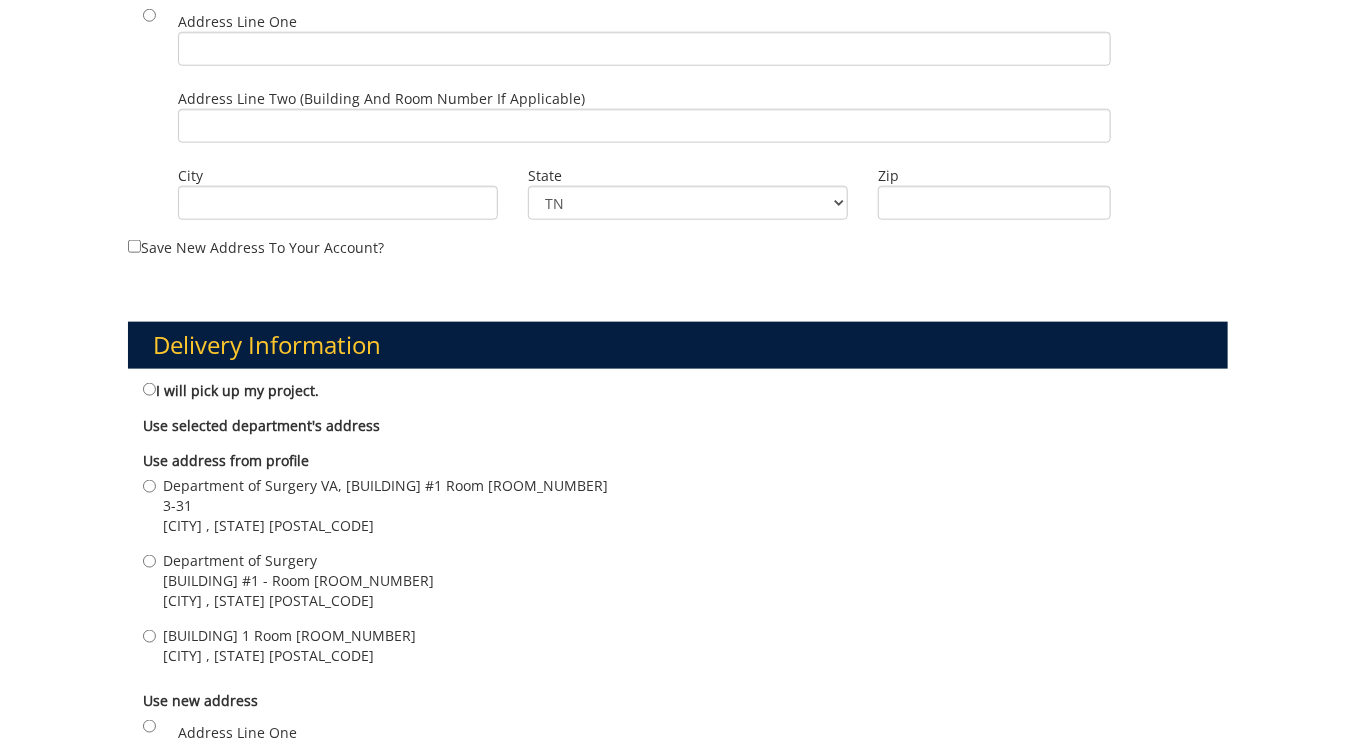 scroll, scrollTop: 1100, scrollLeft: 0, axis: vertical 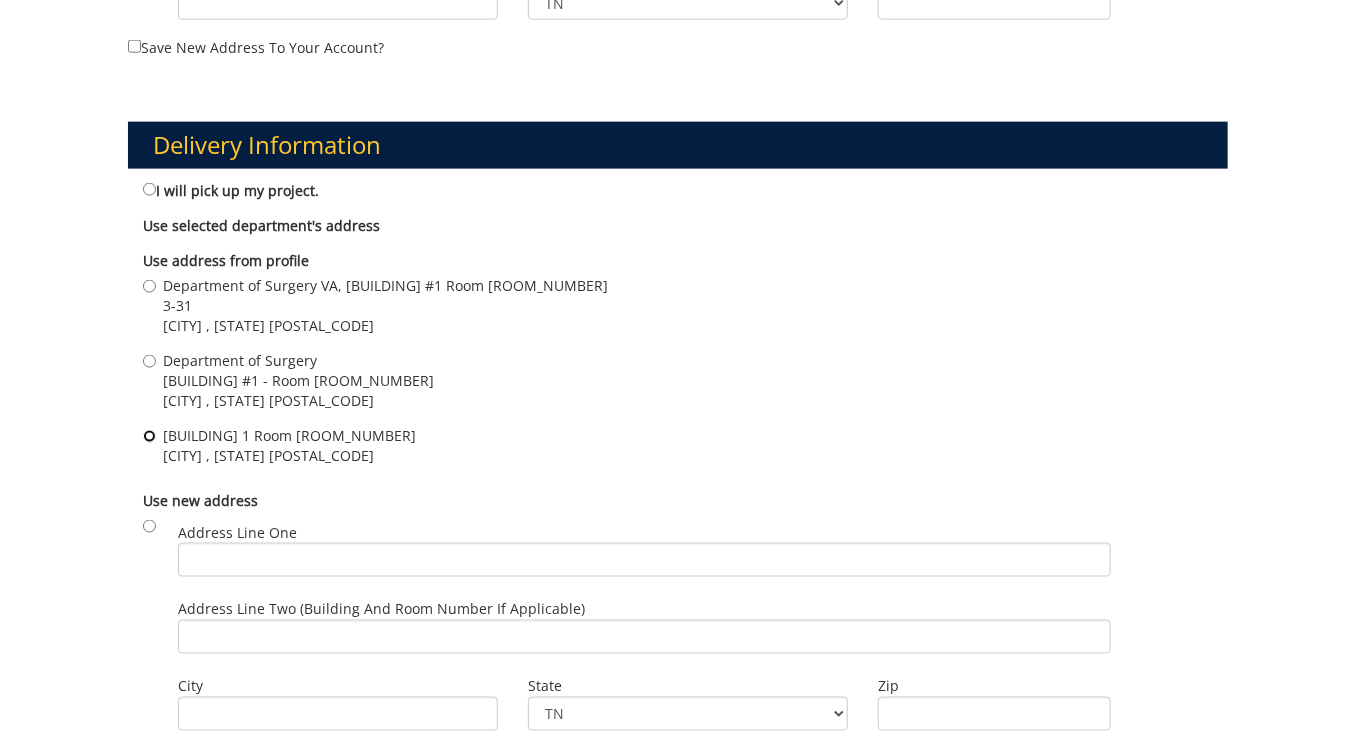 click on "[BUILDING] 1 Room [ROOM_NUMBER]
[CITY]
, [STATE] [POSTAL_CODE]" at bounding box center (149, 436) 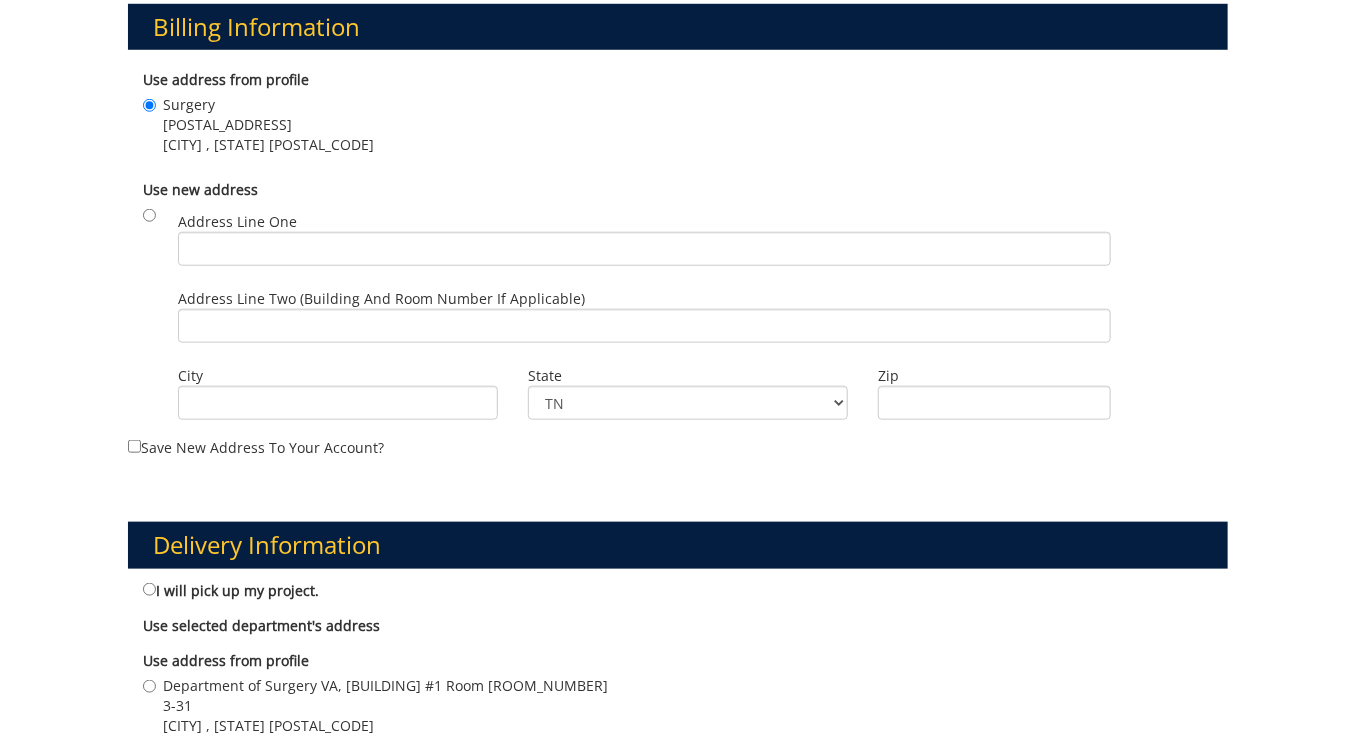 scroll, scrollTop: 600, scrollLeft: 0, axis: vertical 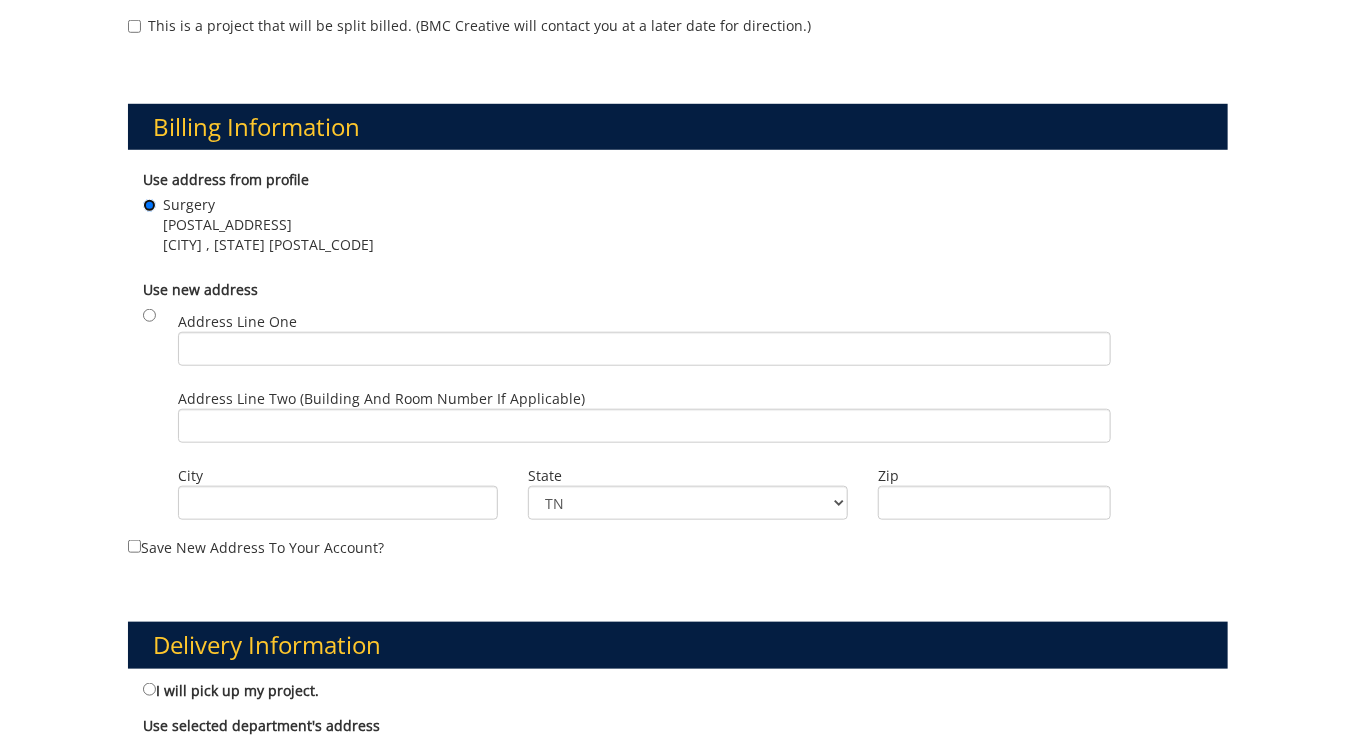 click on "Surgery
[POSTAL_ADDRESS]
[CITY]
, [STATE] [POSTAL_CODE]" at bounding box center [149, 205] 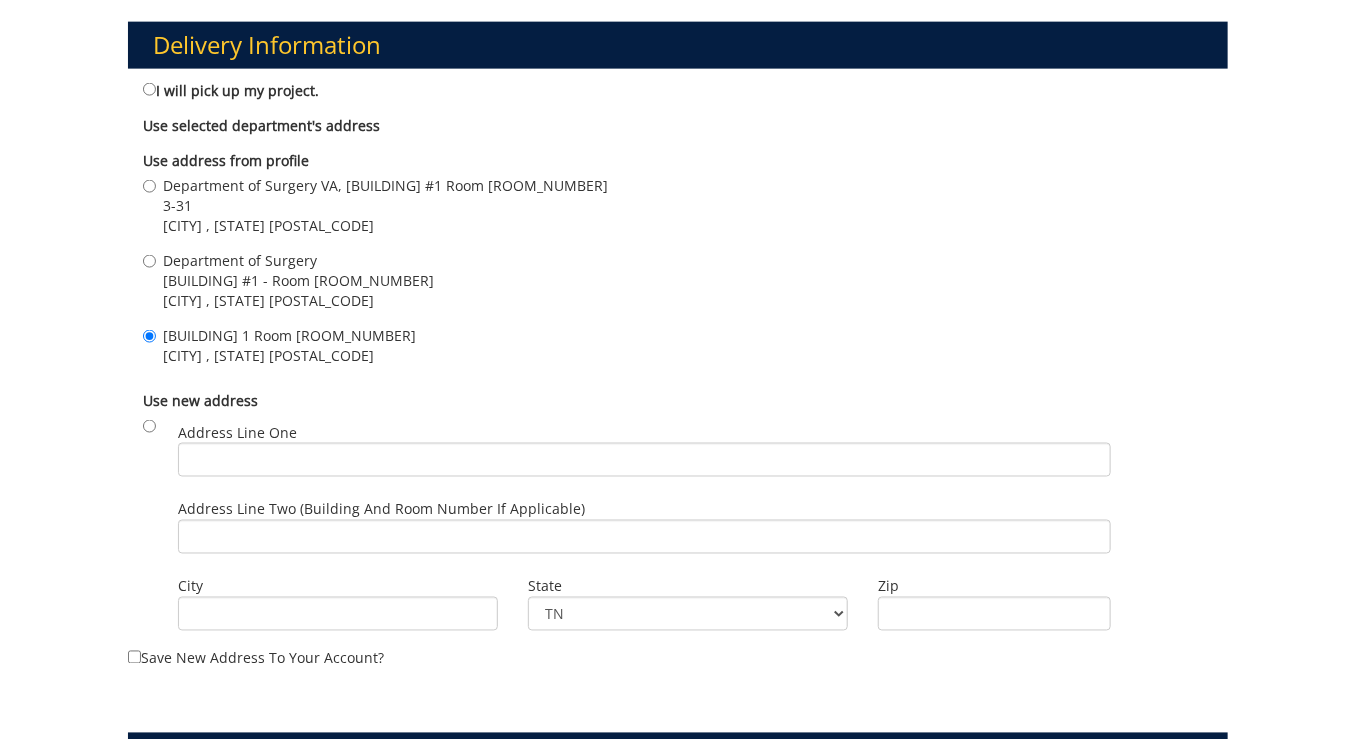 scroll, scrollTop: 1500, scrollLeft: 0, axis: vertical 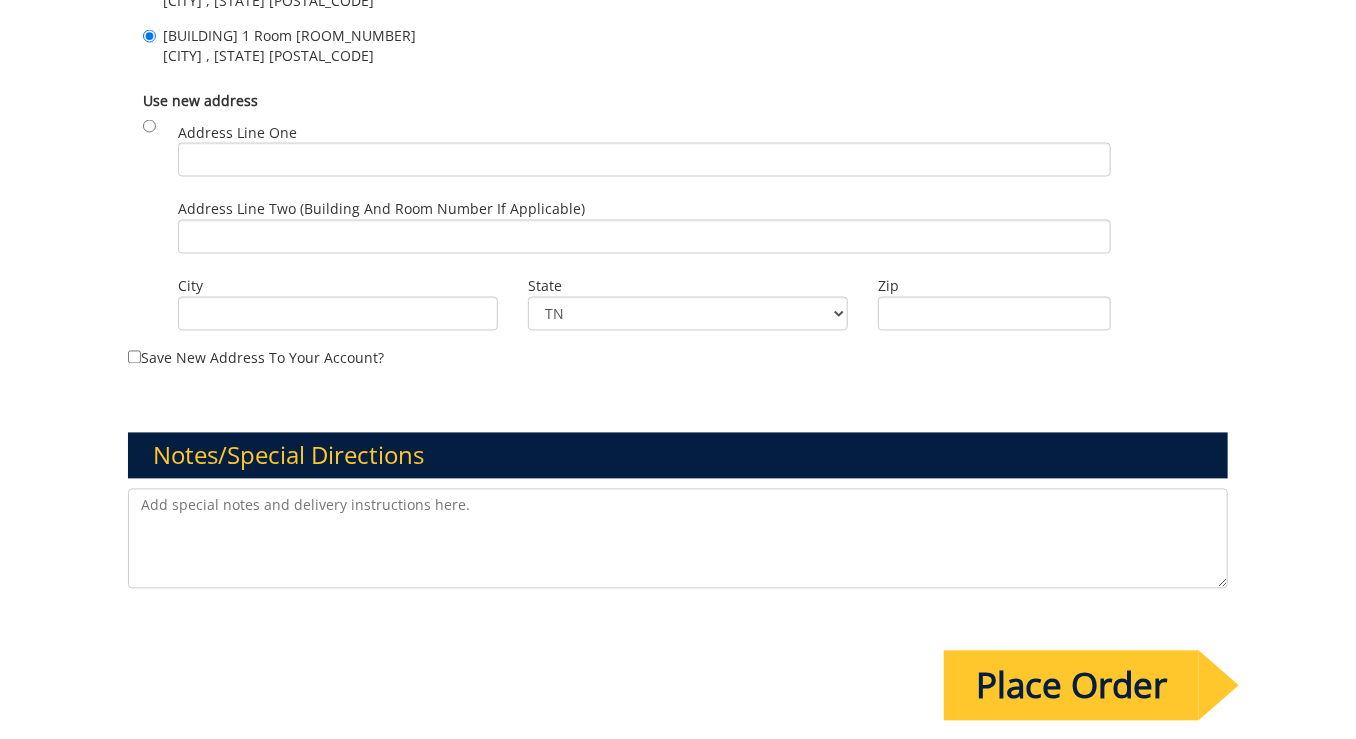 click at bounding box center [678, 539] 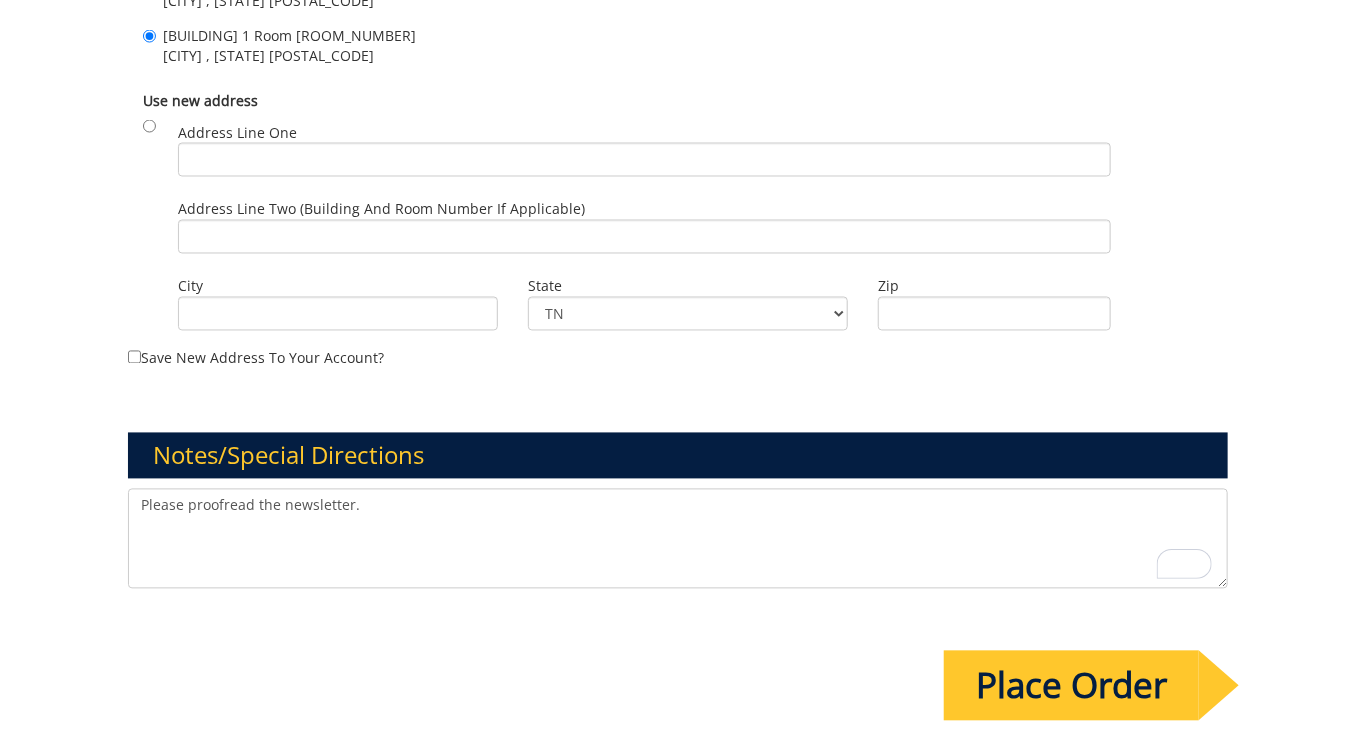type on "Please proofread the newsletter." 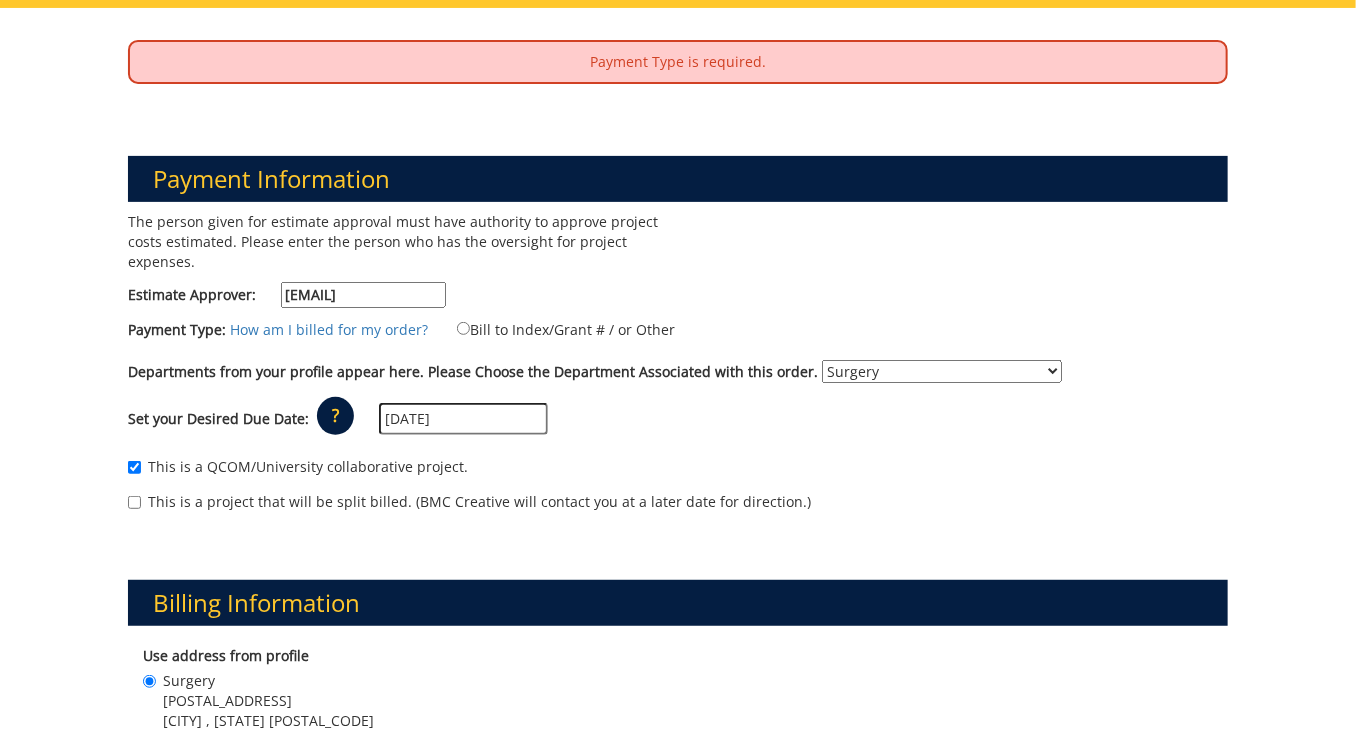 scroll, scrollTop: 0, scrollLeft: 0, axis: both 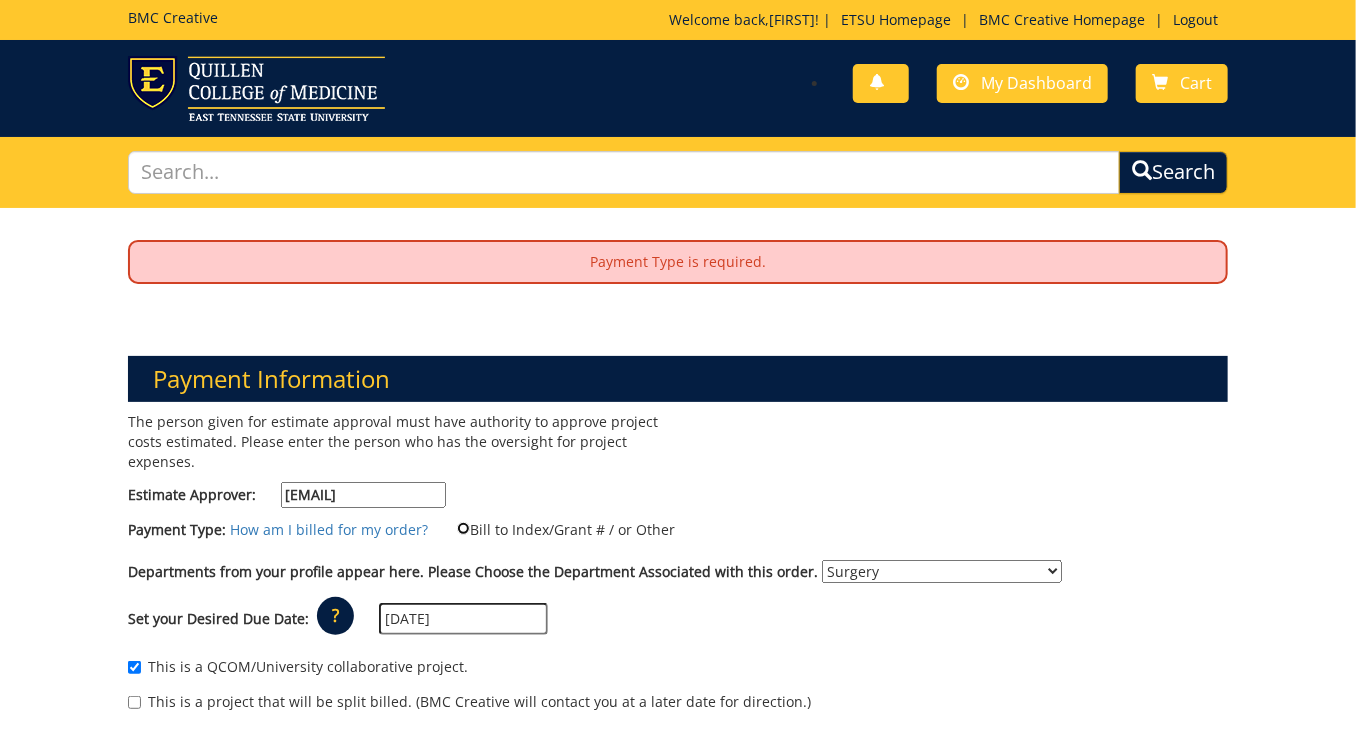 click on "Bill to Index/Grant # / or
Other" at bounding box center [463, 528] 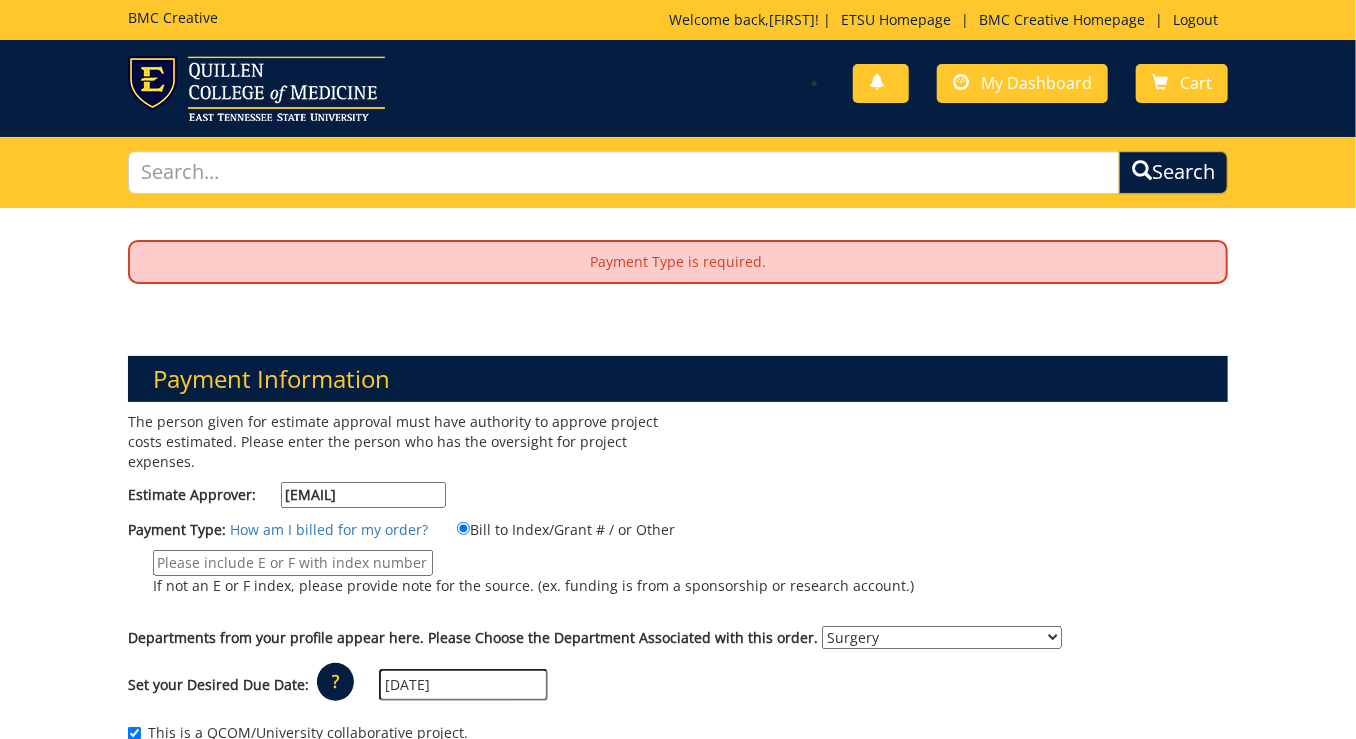 click on "If not an E or F index, please provide
note for the source. (ex. funding is from a sponsorship or research
account.)" at bounding box center (293, 563) 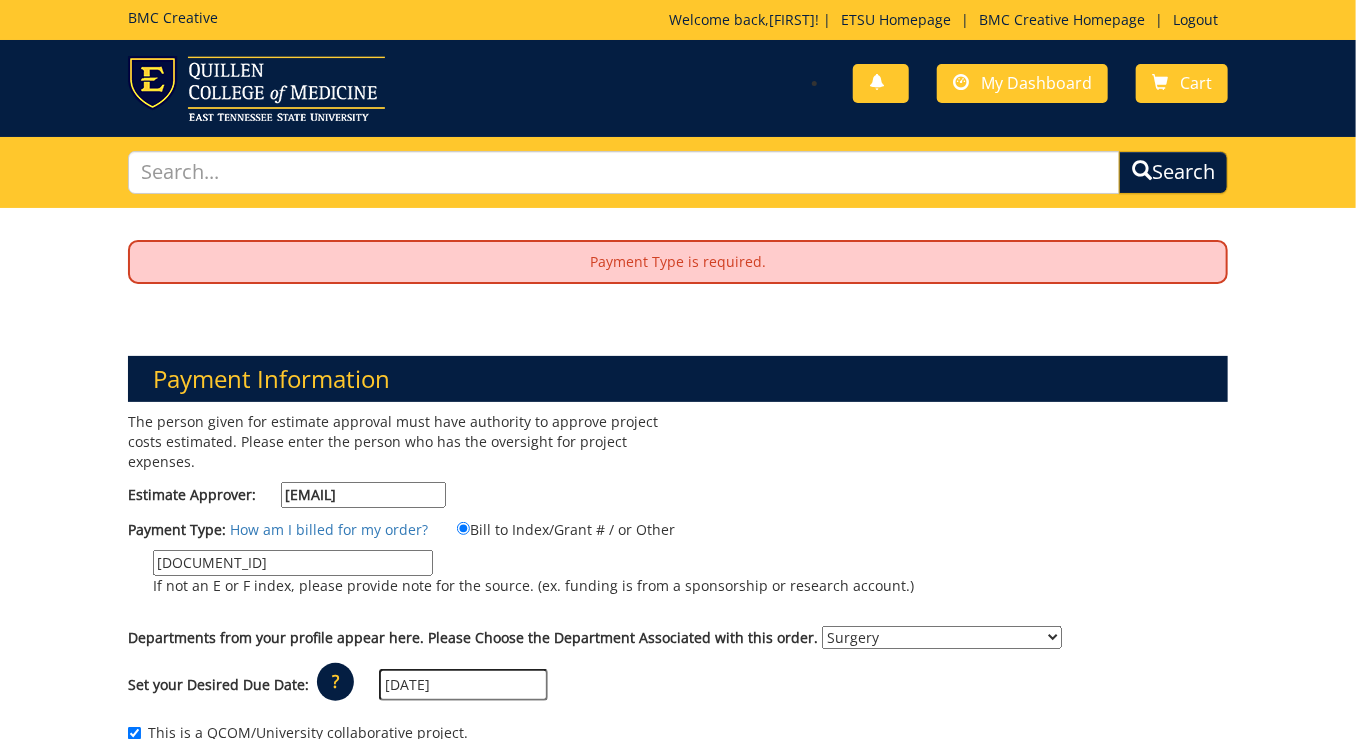 type on "[DOCUMENT_ID]" 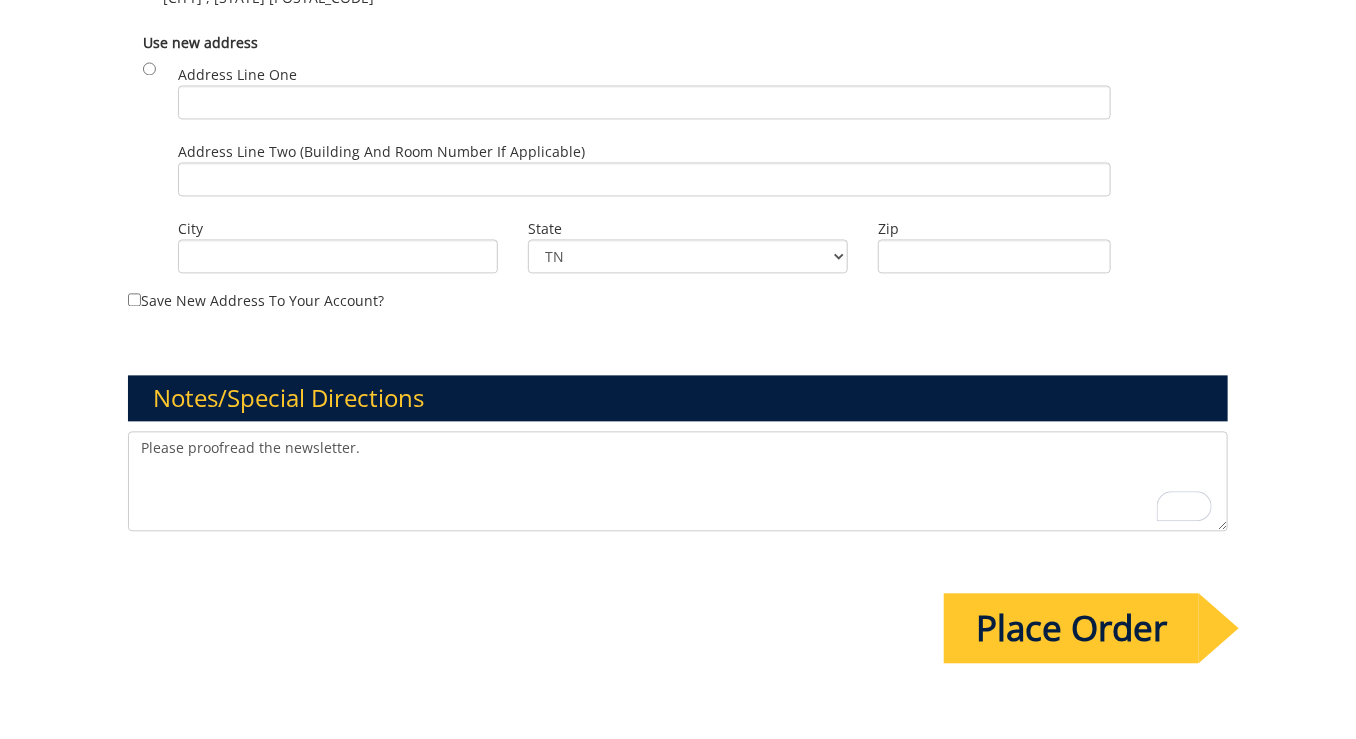scroll, scrollTop: 1898, scrollLeft: 0, axis: vertical 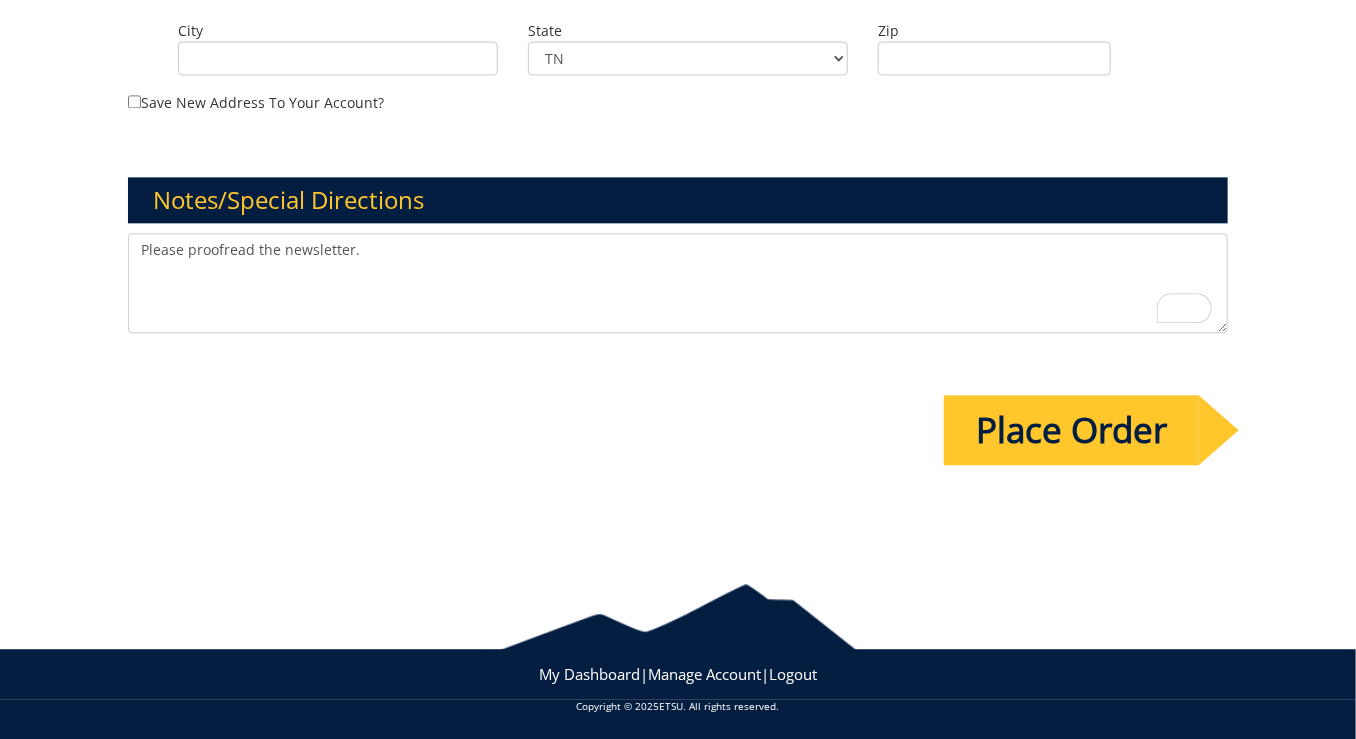 click on "Place Order" at bounding box center [1071, 430] 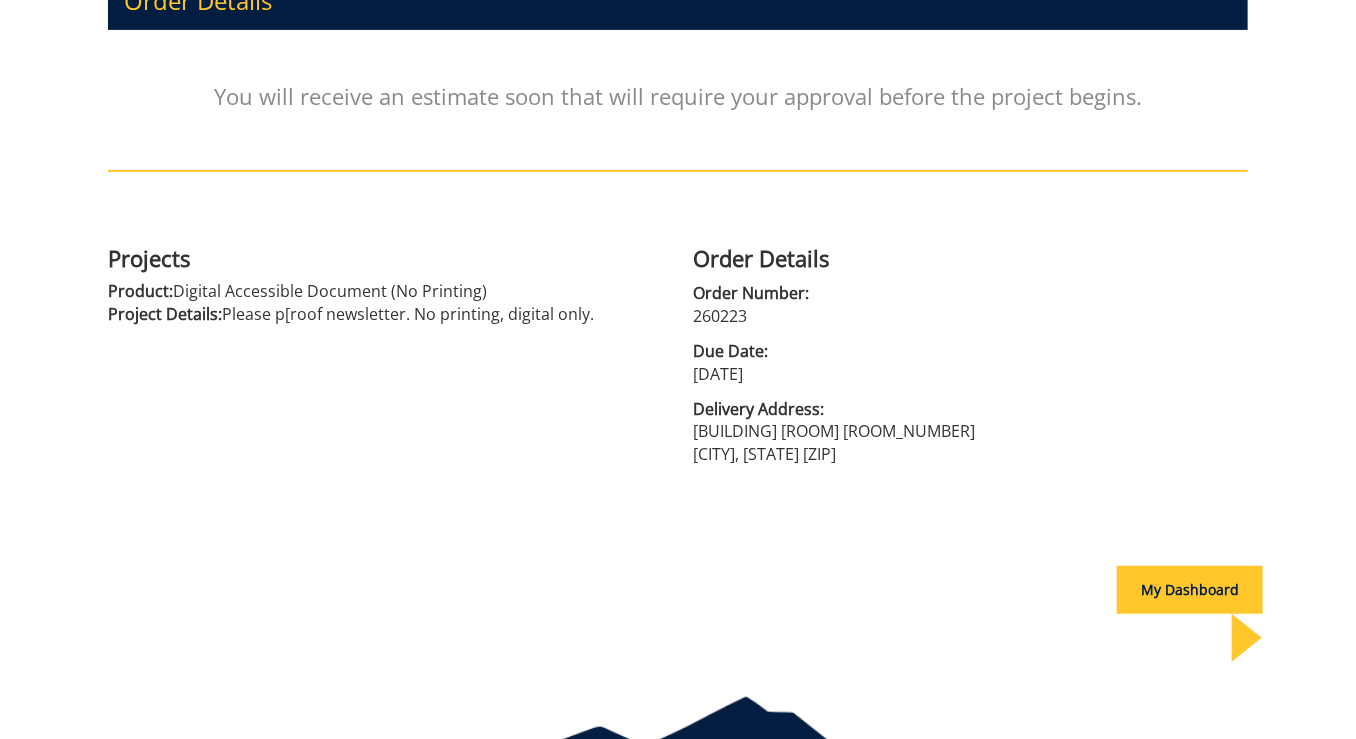 scroll, scrollTop: 368, scrollLeft: 0, axis: vertical 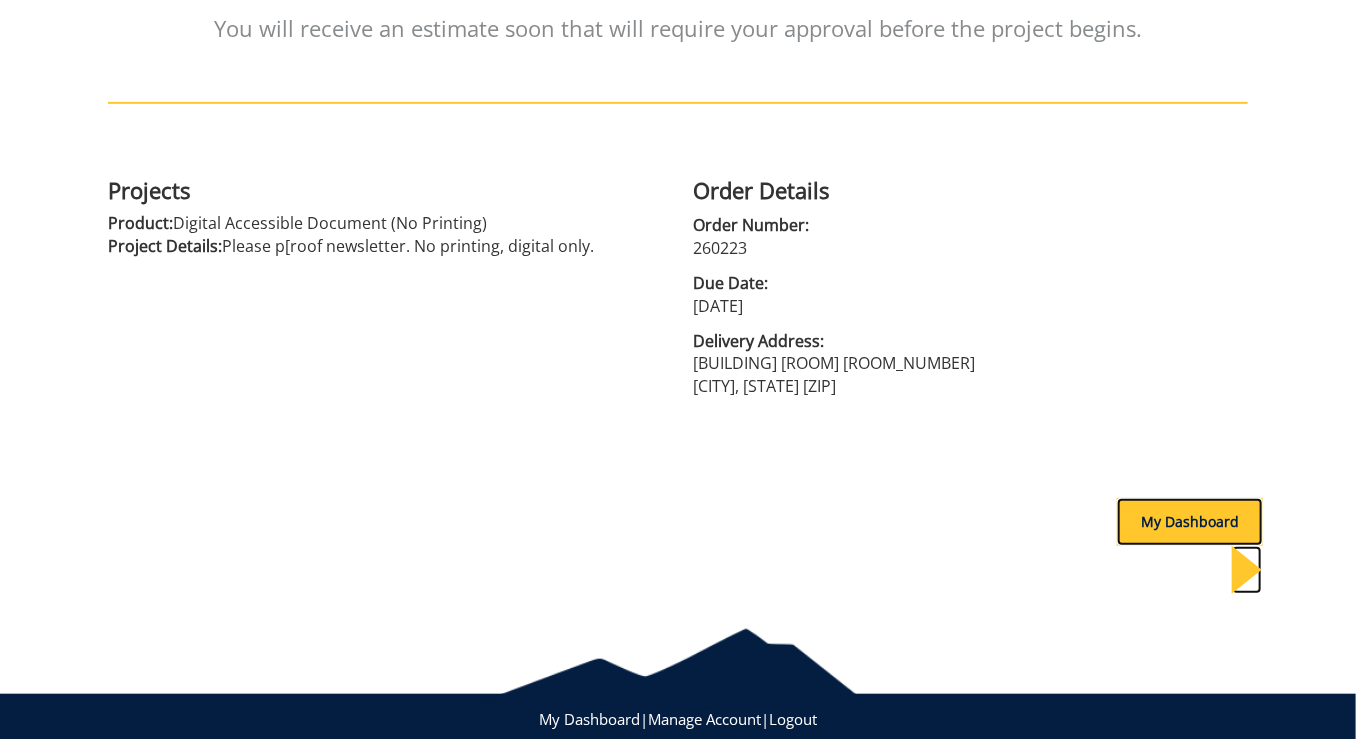click on "My Dashboard" at bounding box center (1190, 522) 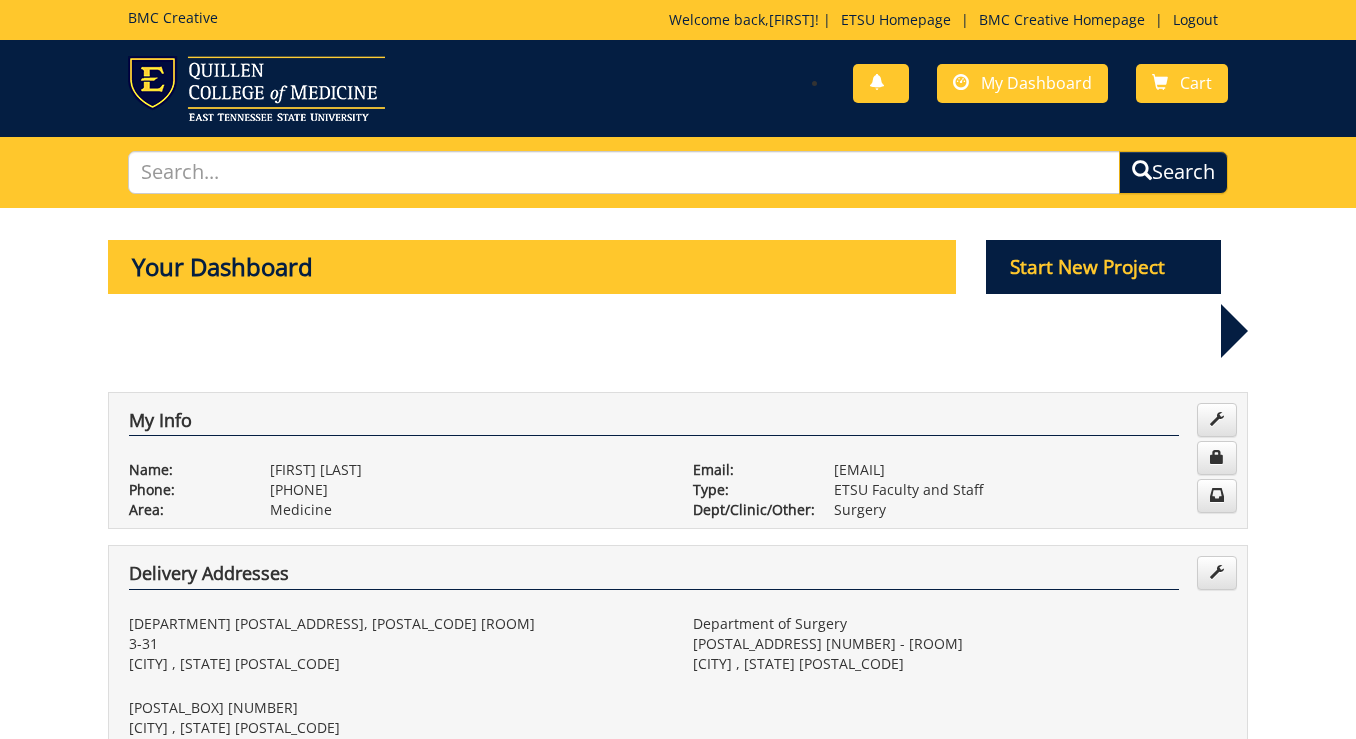 scroll, scrollTop: 0, scrollLeft: 0, axis: both 